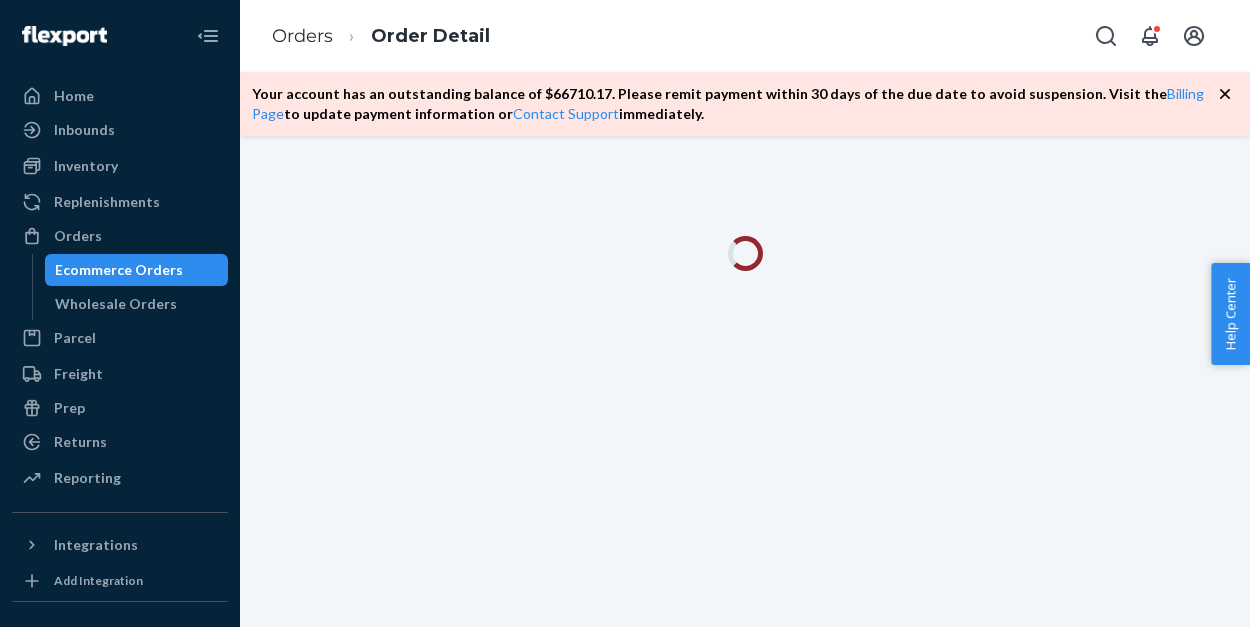 scroll, scrollTop: 0, scrollLeft: 0, axis: both 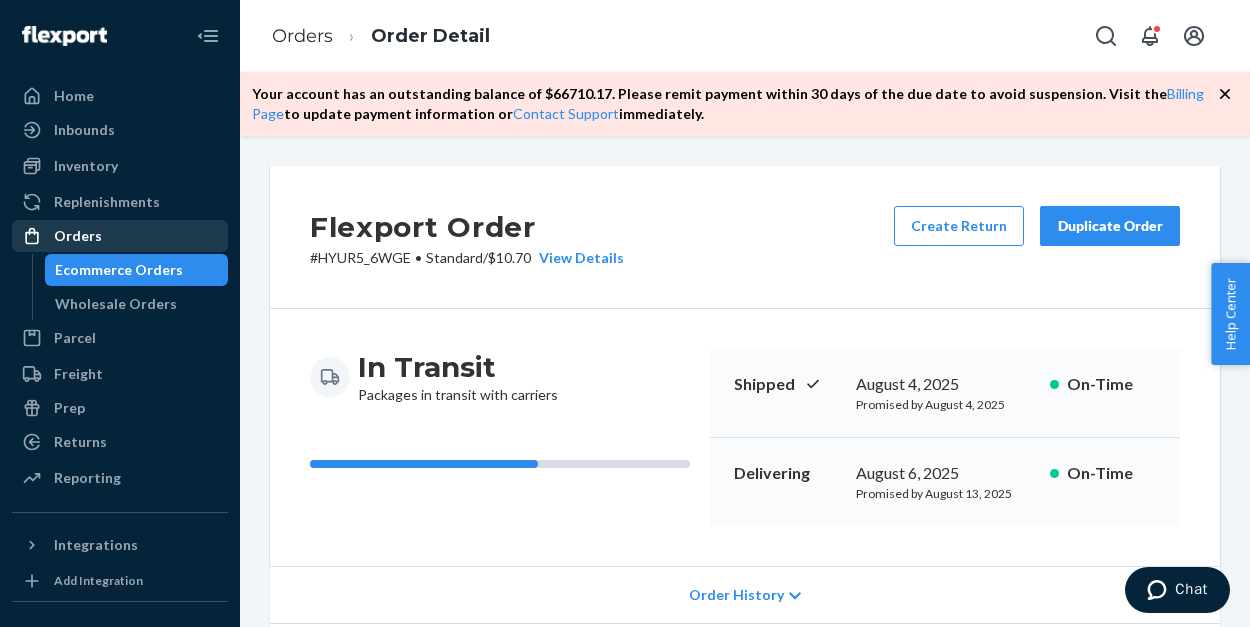 click on "Orders" at bounding box center (78, 236) 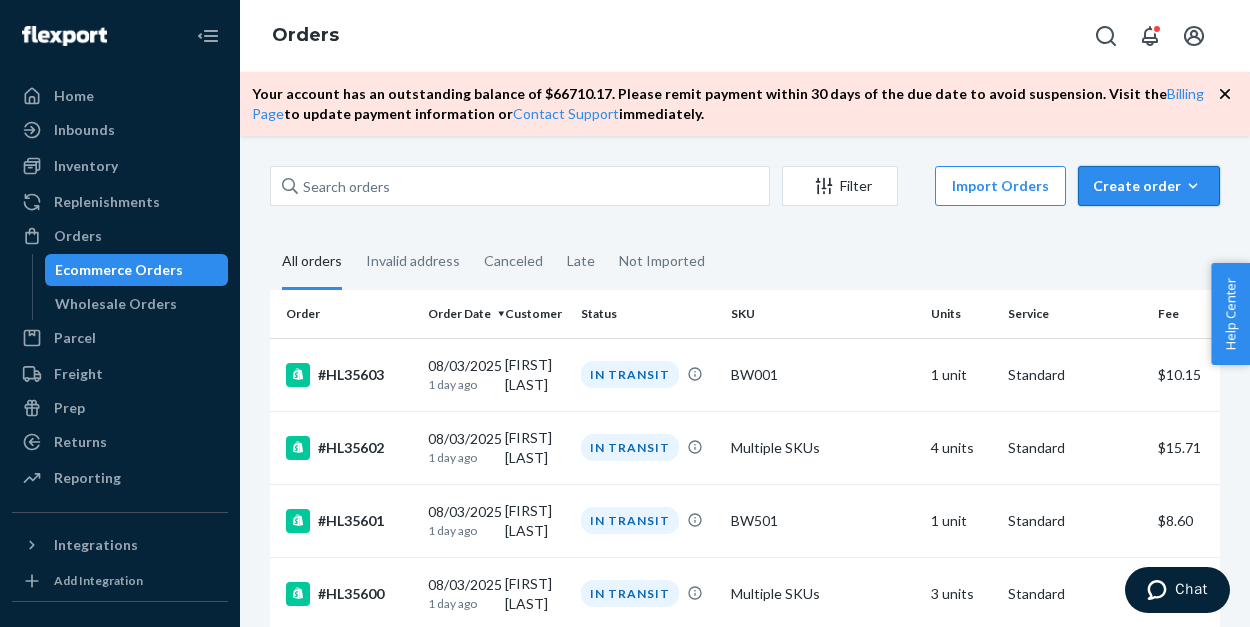 click on "Create order Ecommerce order Removal order" at bounding box center (1149, 186) 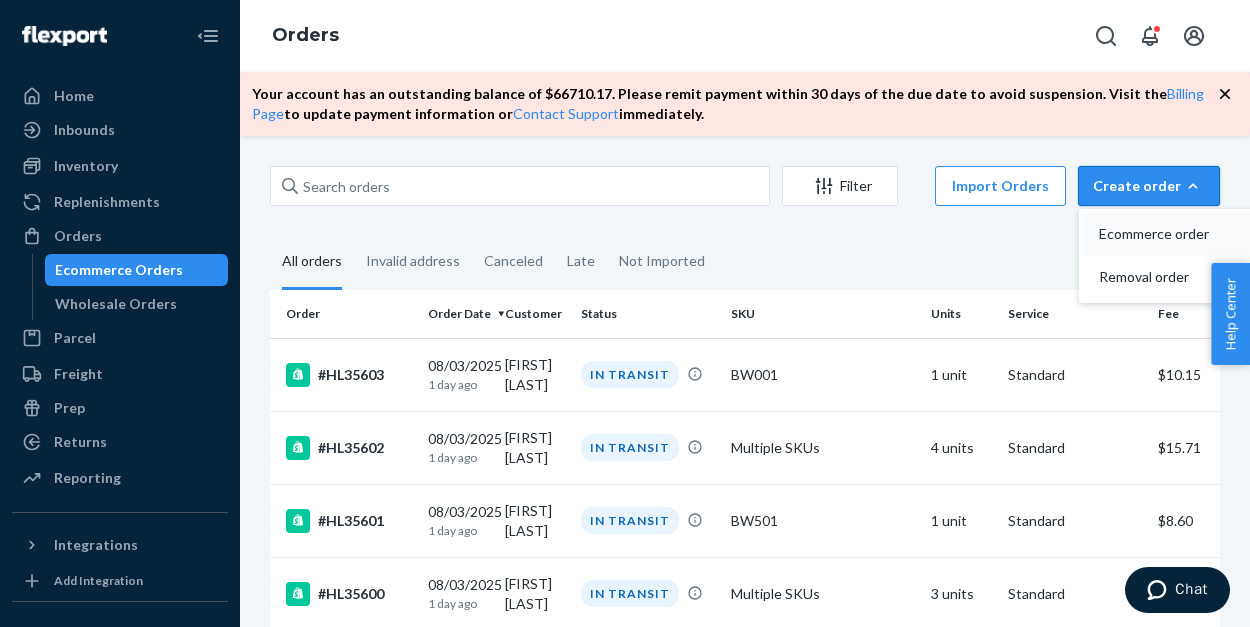 click on "Ecommerce order" at bounding box center (1161, 234) 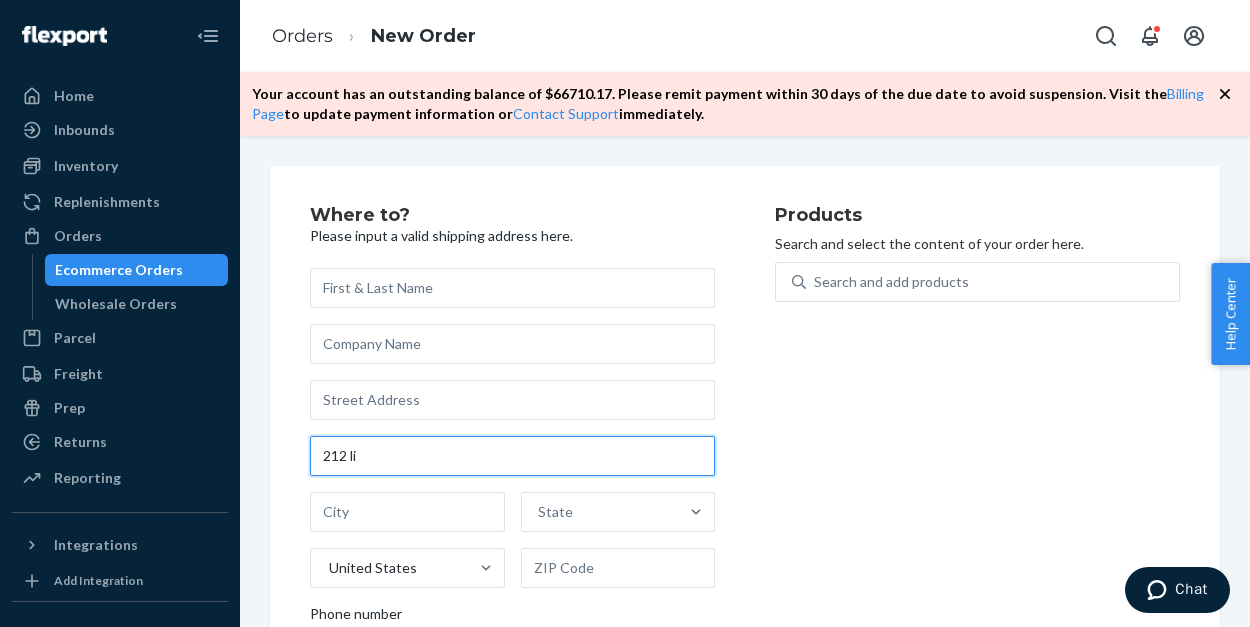 type on "212 li" 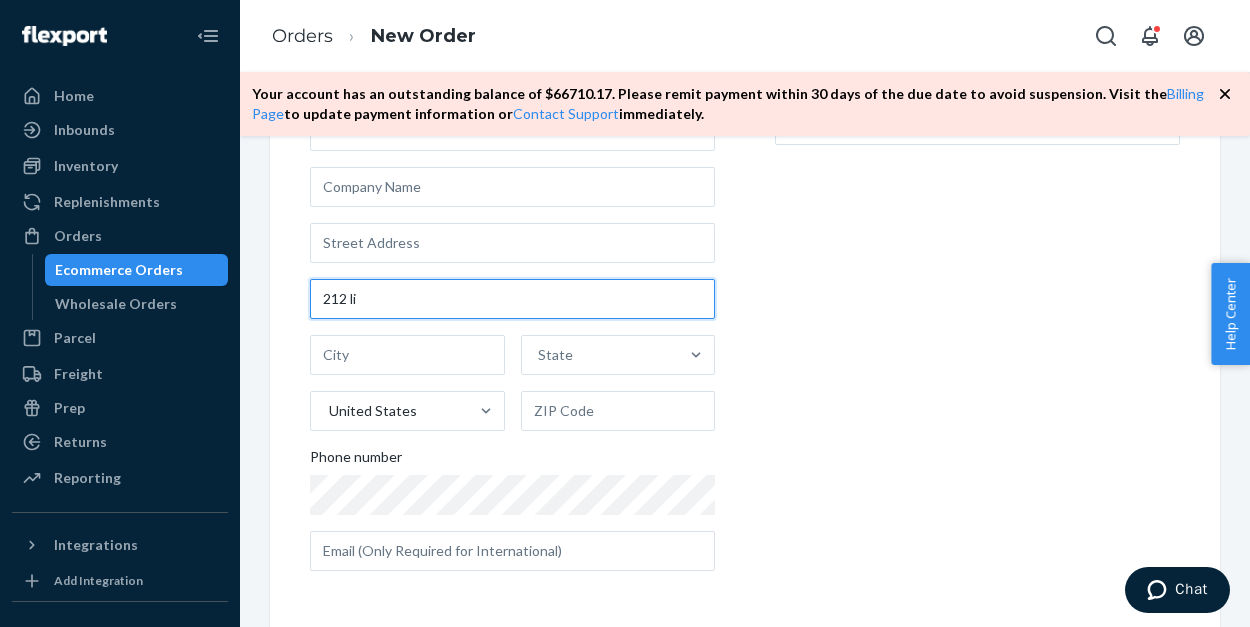 scroll, scrollTop: 156, scrollLeft: 0, axis: vertical 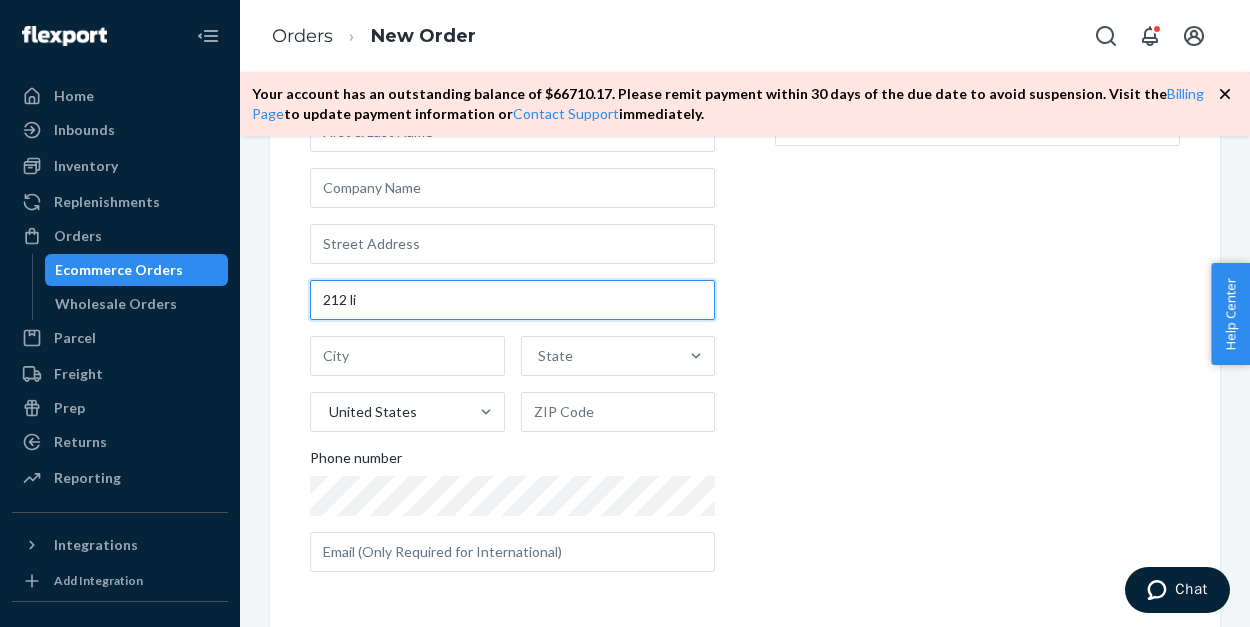 click on "212 li" at bounding box center [512, 300] 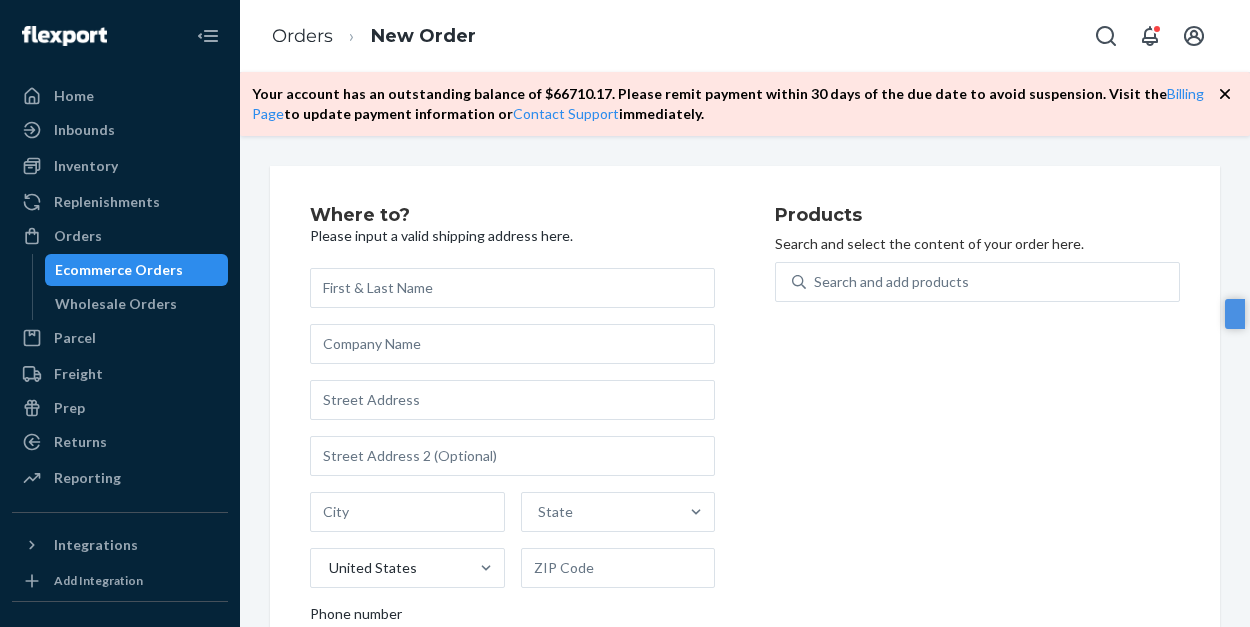 scroll, scrollTop: 0, scrollLeft: 0, axis: both 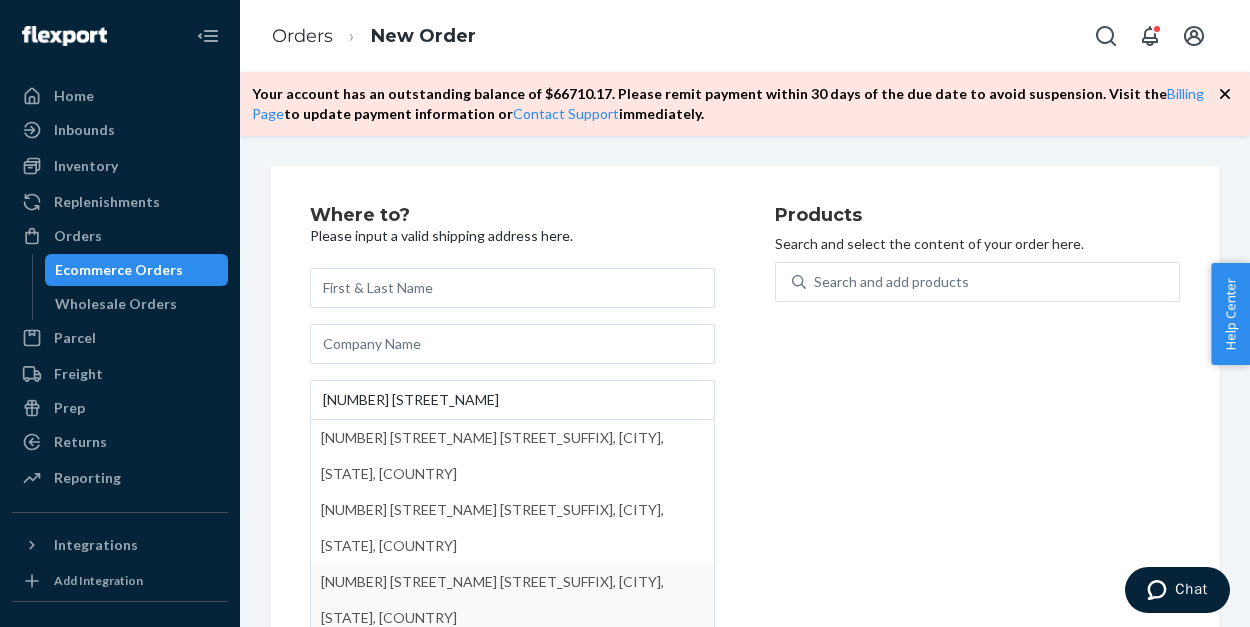 type on "[NUMBER] [STREET_NAME]" 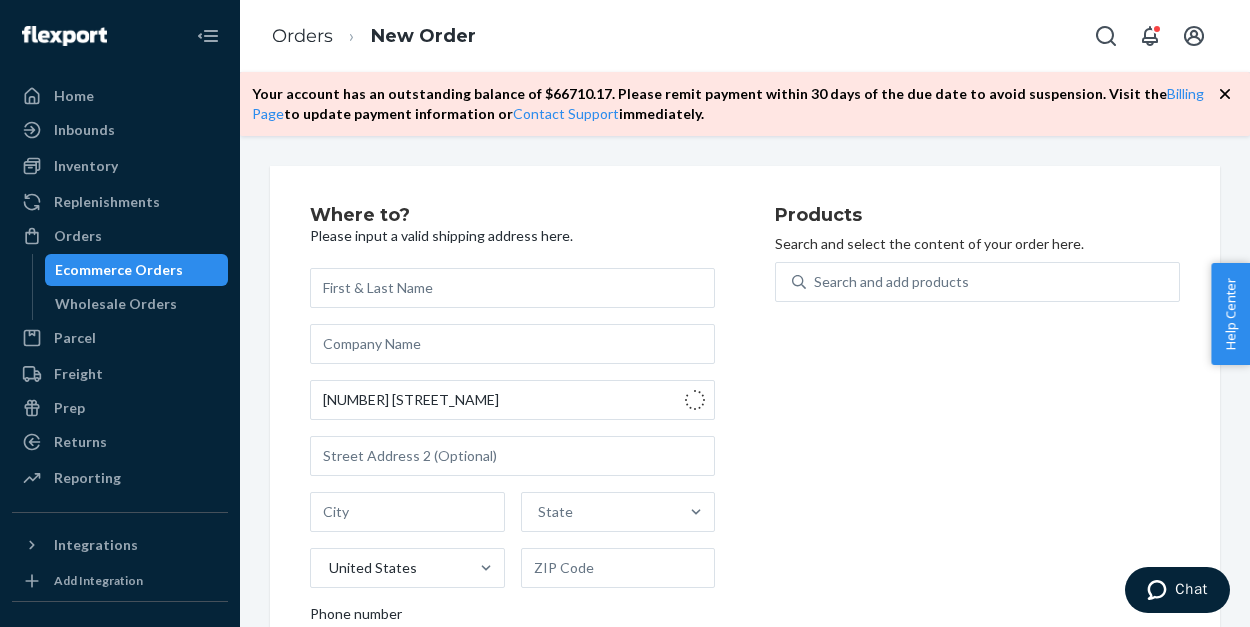 type on "[CITY]" 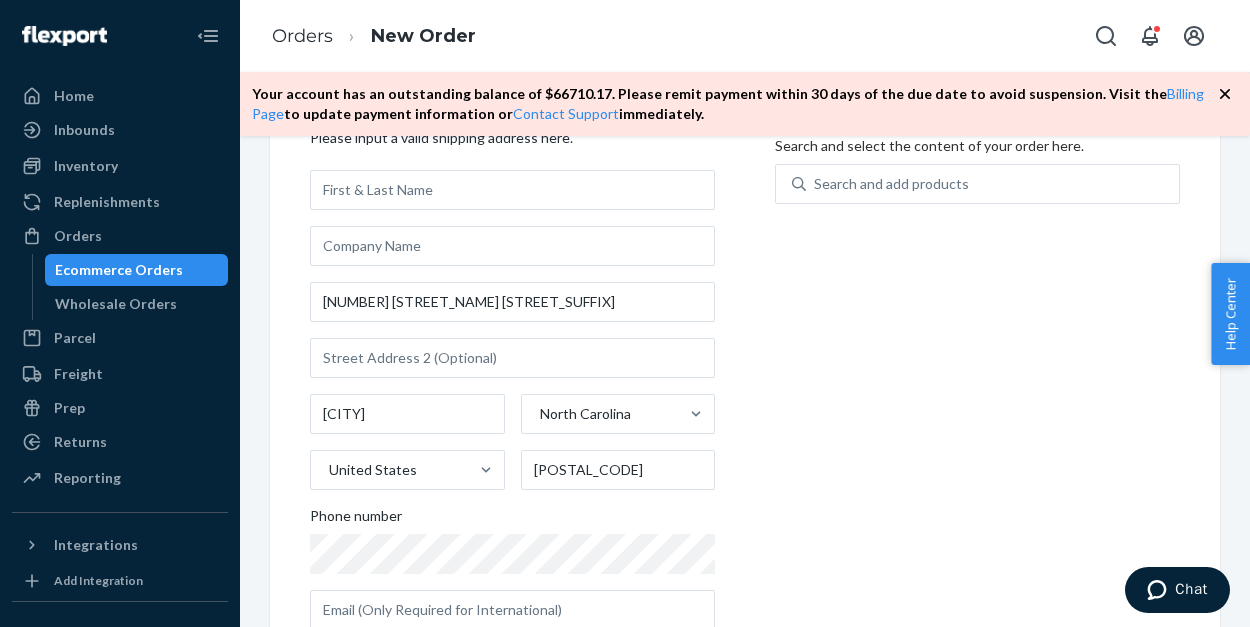 scroll, scrollTop: 98, scrollLeft: 0, axis: vertical 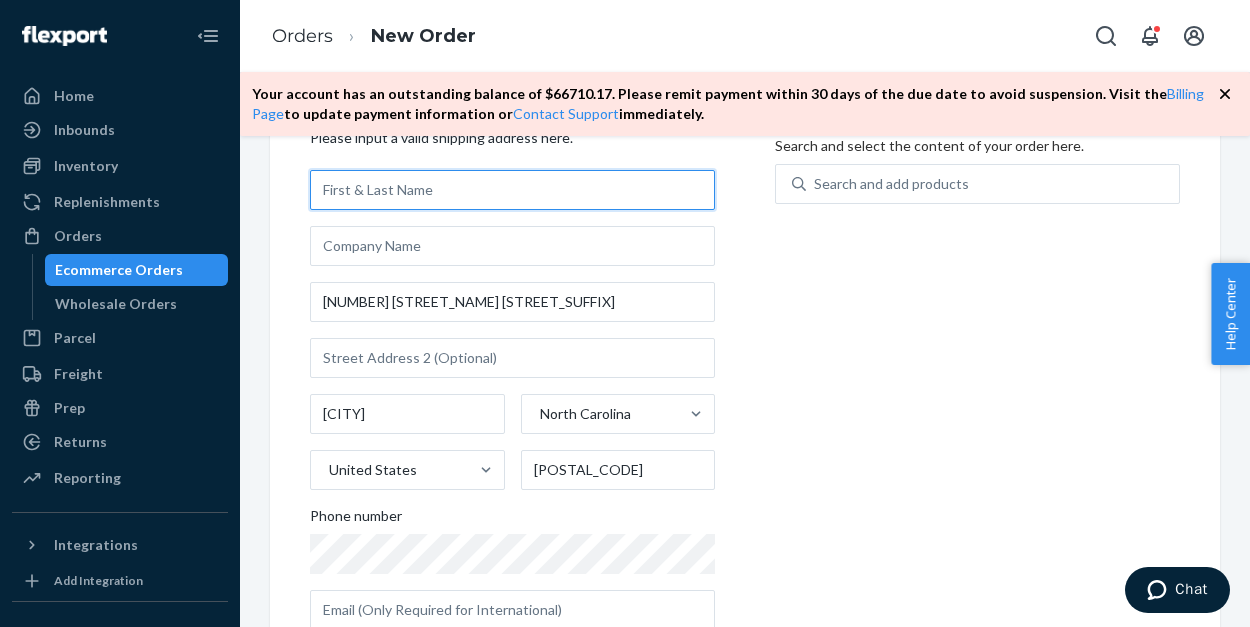 click at bounding box center (512, 190) 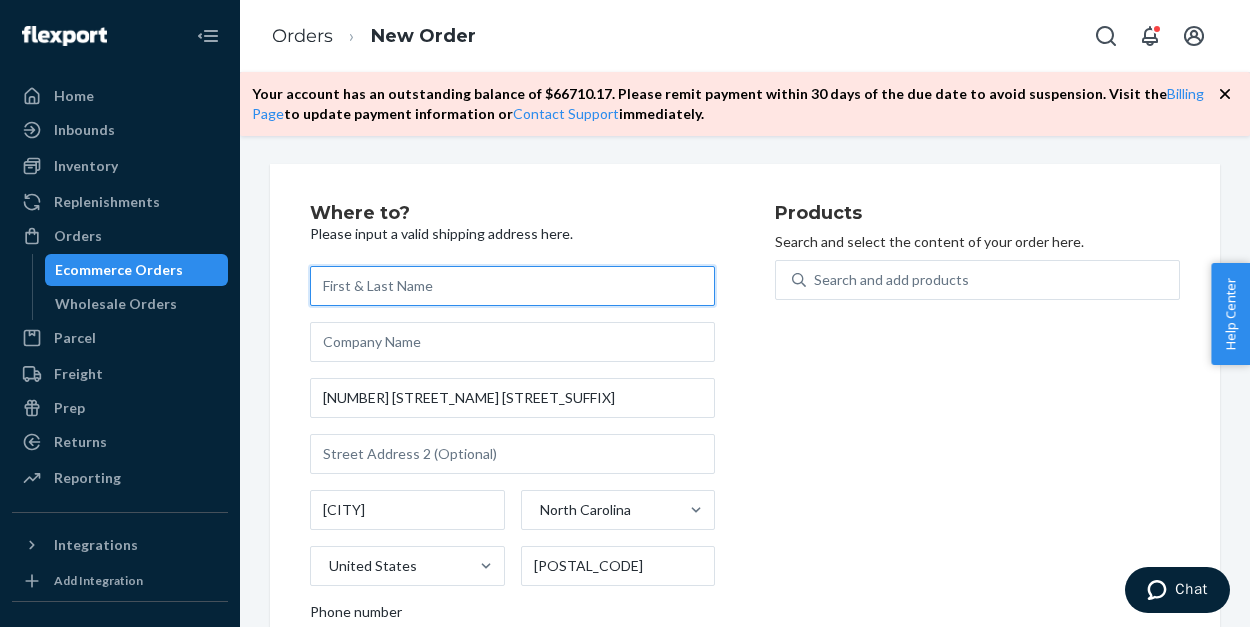scroll, scrollTop: 0, scrollLeft: 0, axis: both 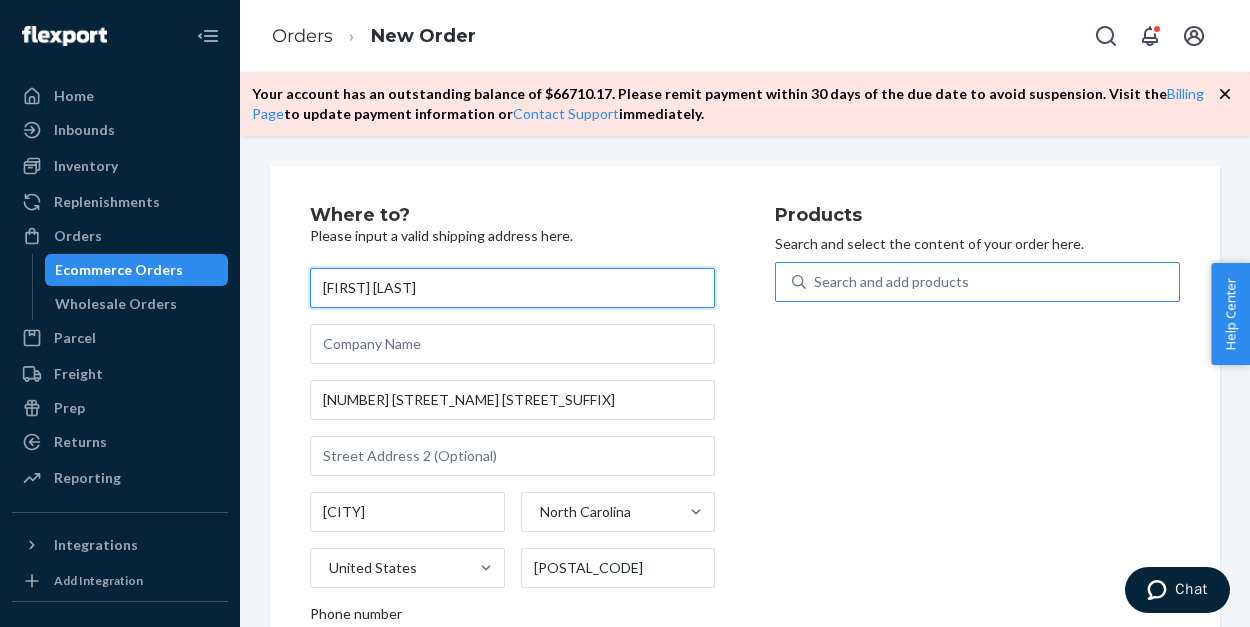 type on "[FIRST] [LAST]" 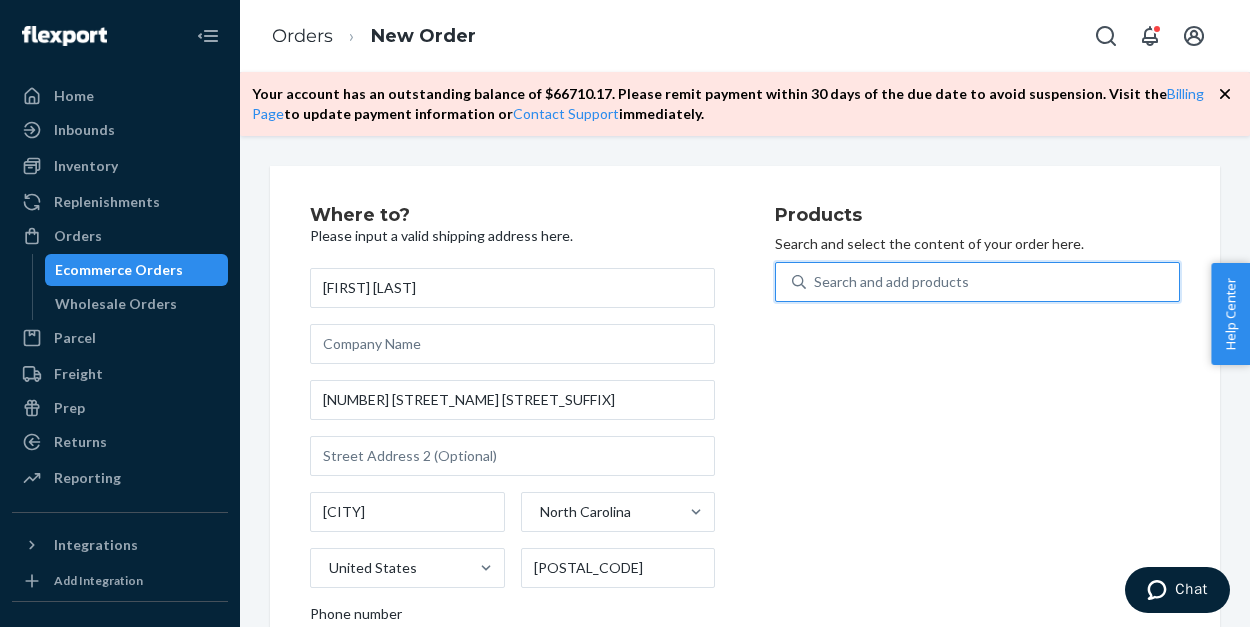 click on "Search and add products" at bounding box center (891, 282) 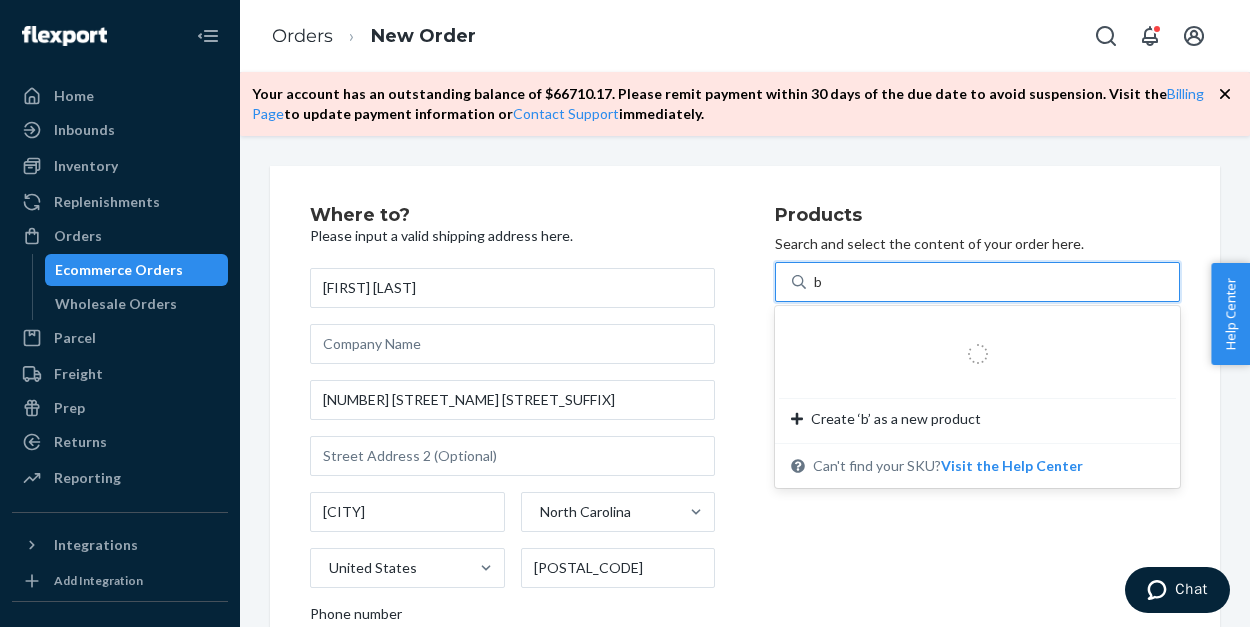 type on "b" 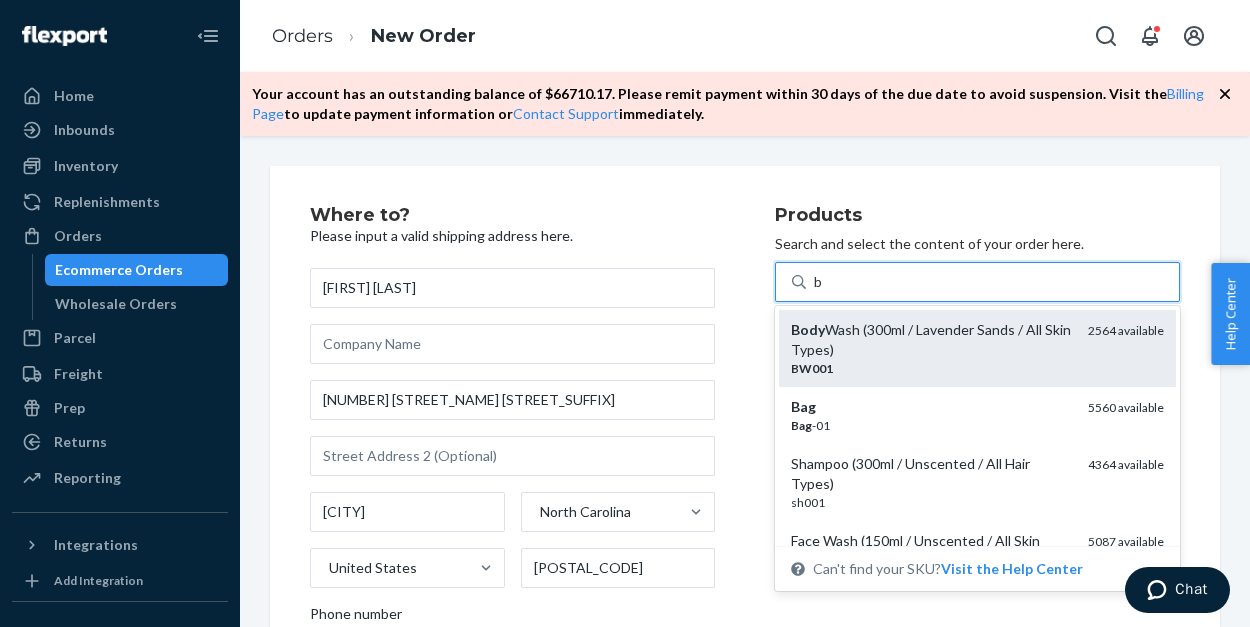 click on "Body  Wash (300ml / Lavender Sands / All Skin Types)" at bounding box center (931, 340) 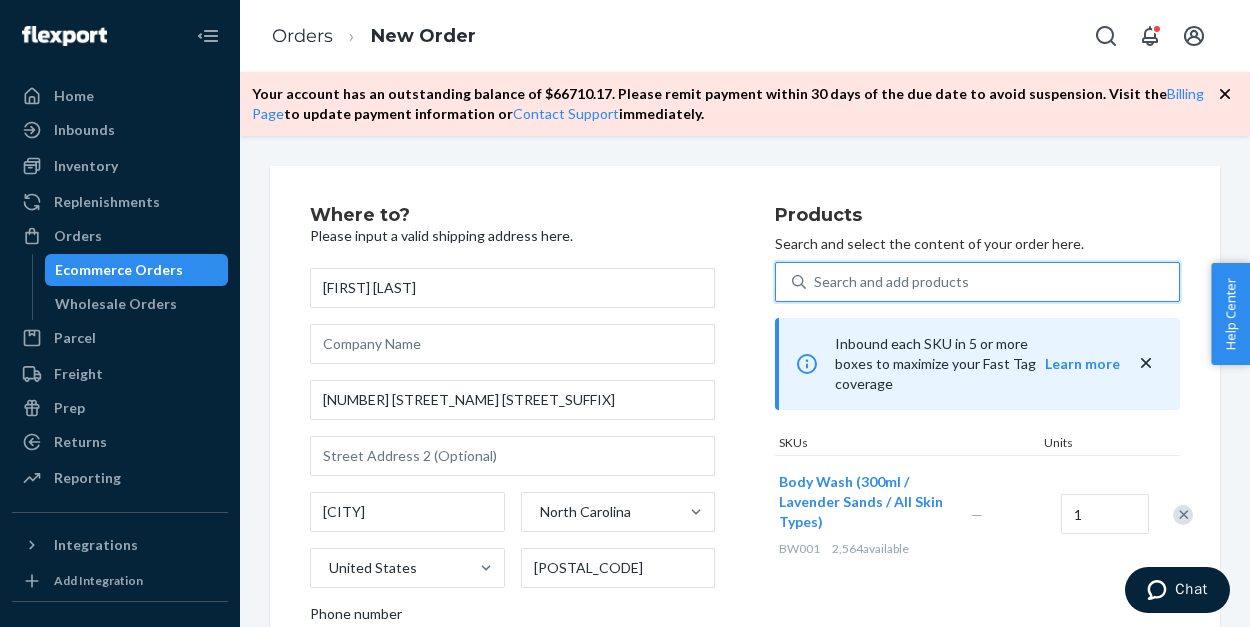 click on "Search and add products" at bounding box center [891, 282] 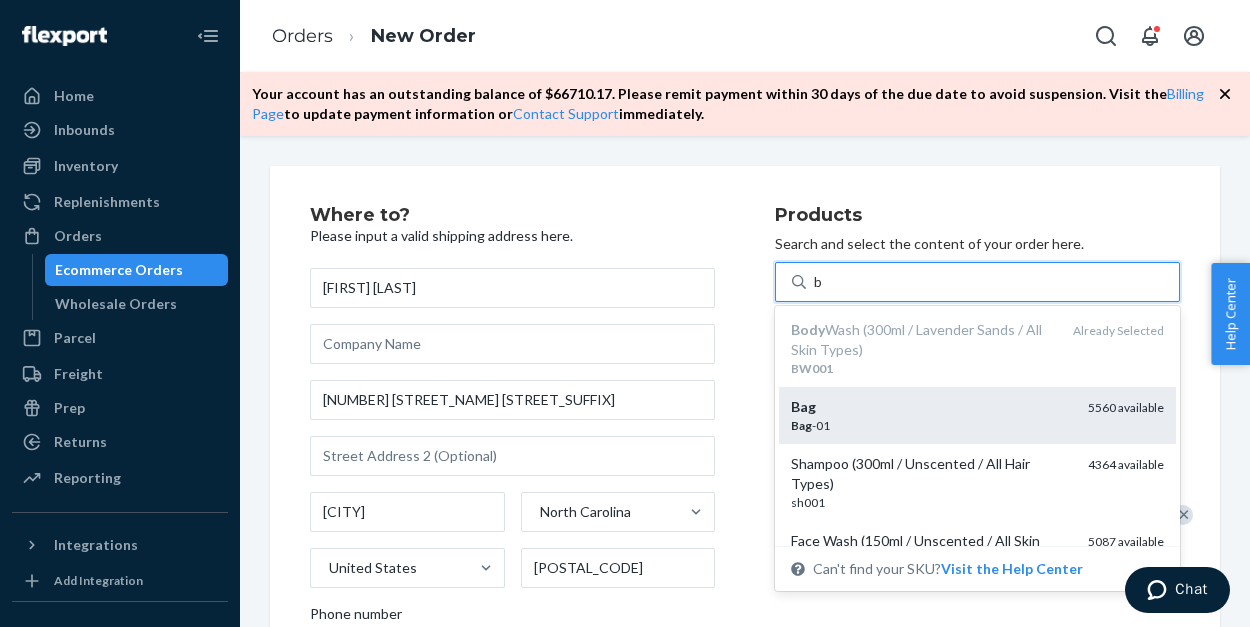 click on "Bag -01" at bounding box center (931, 425) 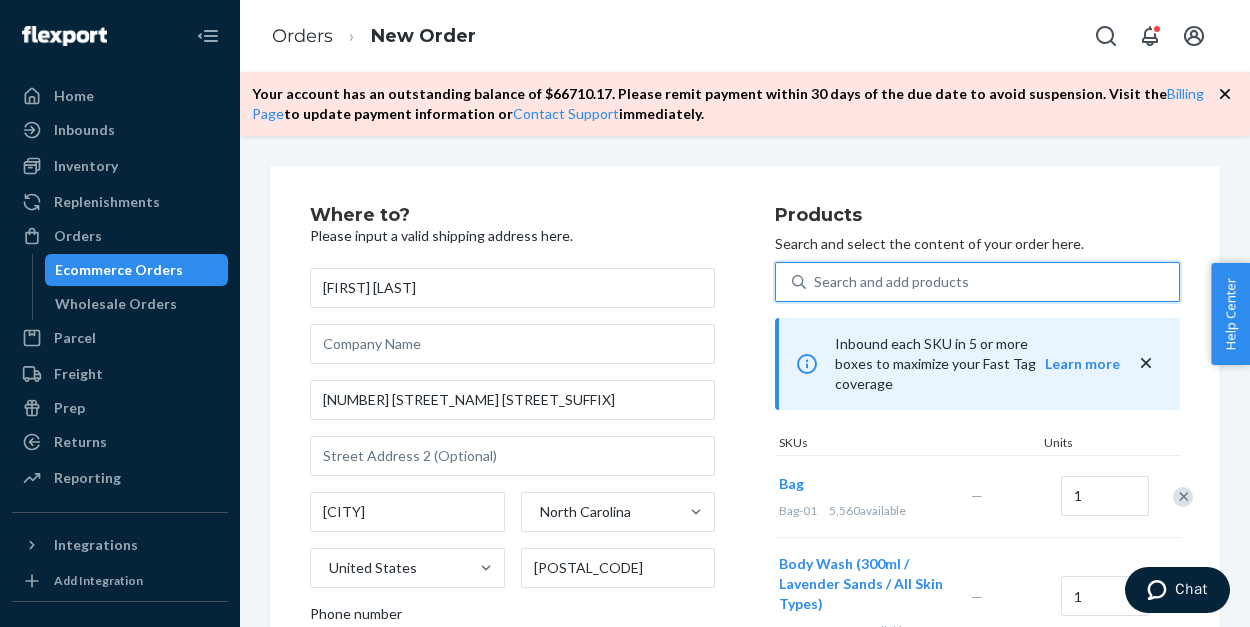 click on "Search and add products" at bounding box center (891, 282) 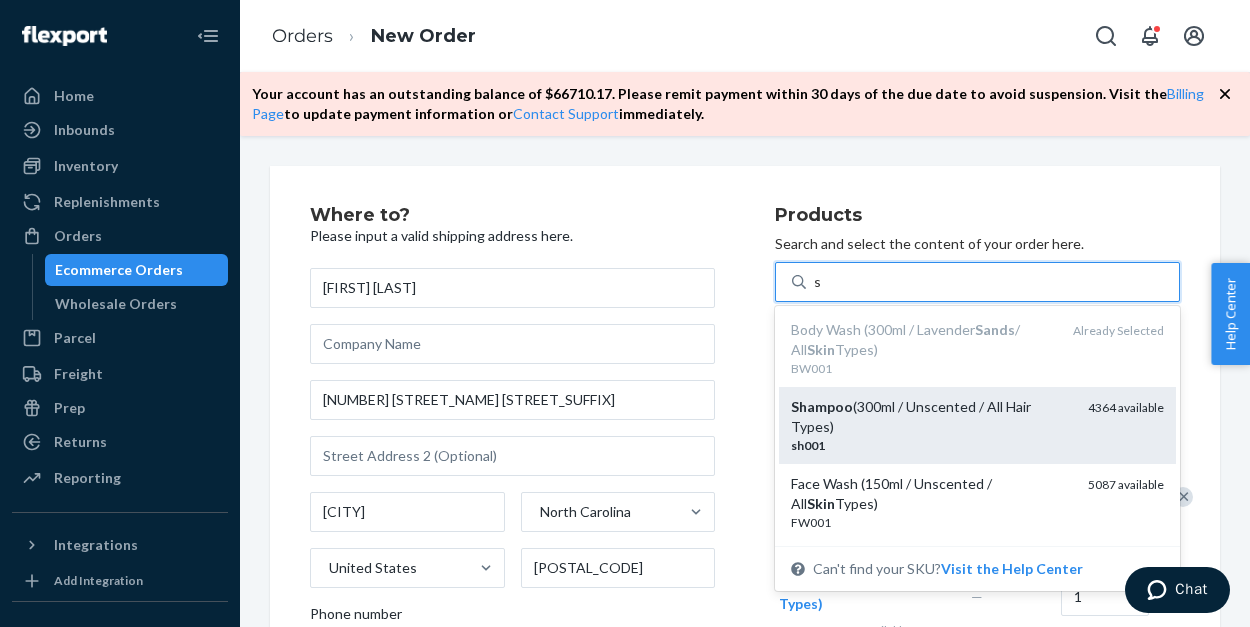 click on "[PRODUCT_NAME] ([SIZE] / [SCENT] / [FEATURE])" at bounding box center (931, 417) 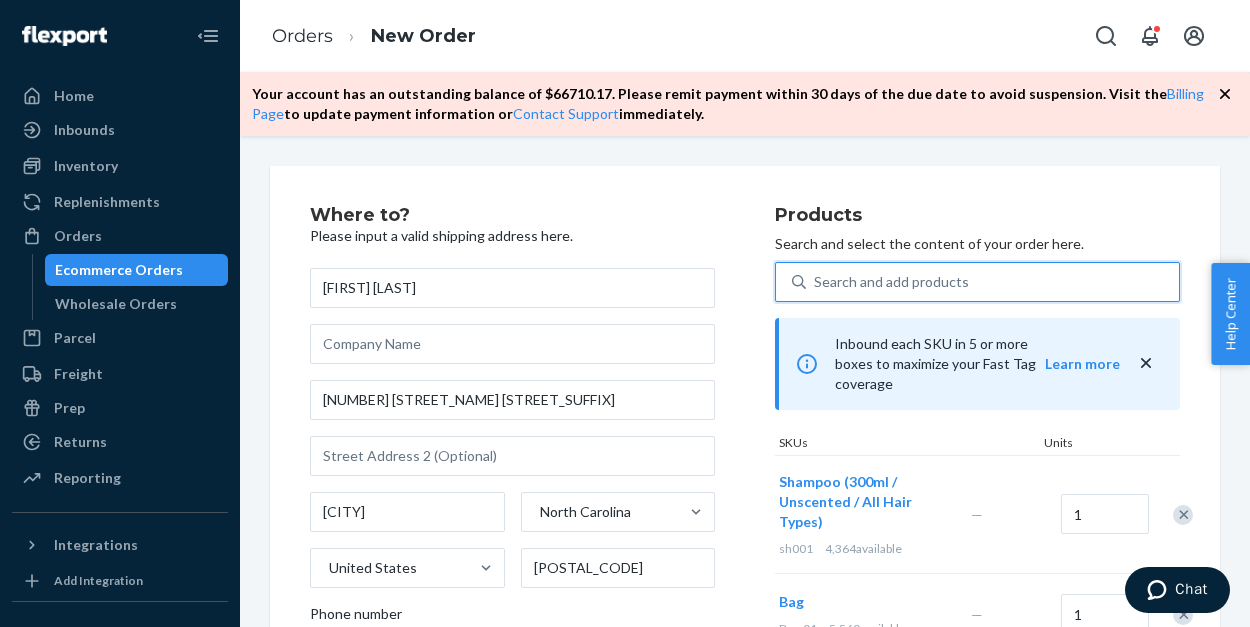 click on "Search and add products" at bounding box center (891, 282) 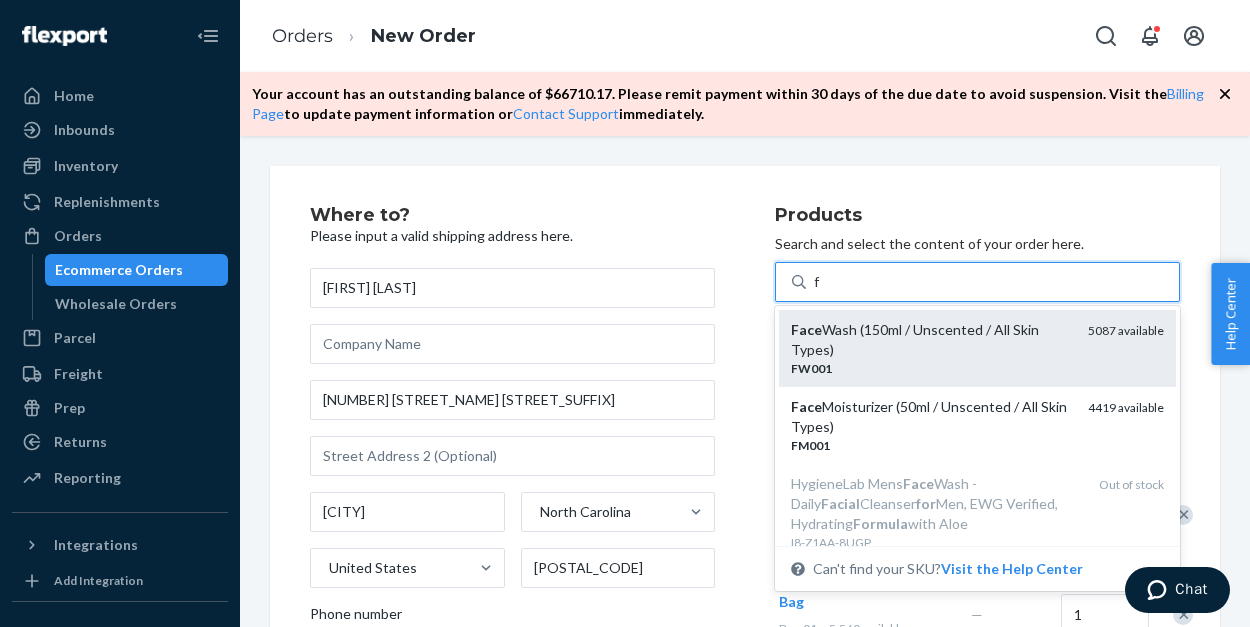click on "Face  Wash (150ml / Unscented / All Skin Types)" at bounding box center [931, 340] 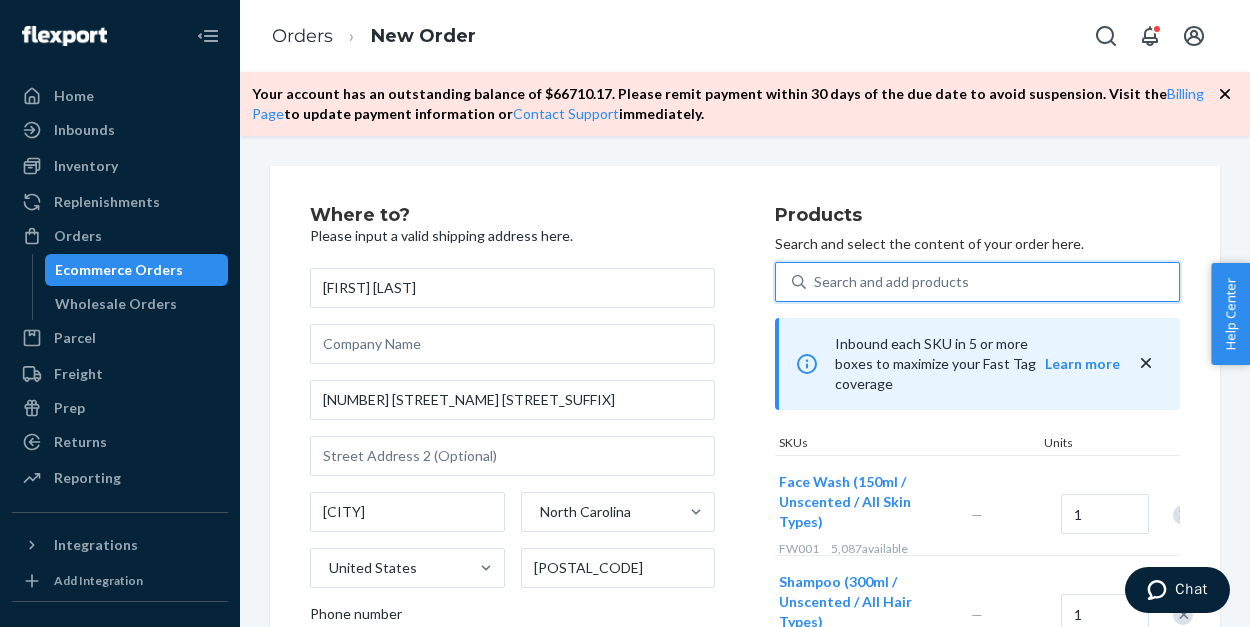 click on "Search and add products" at bounding box center [891, 282] 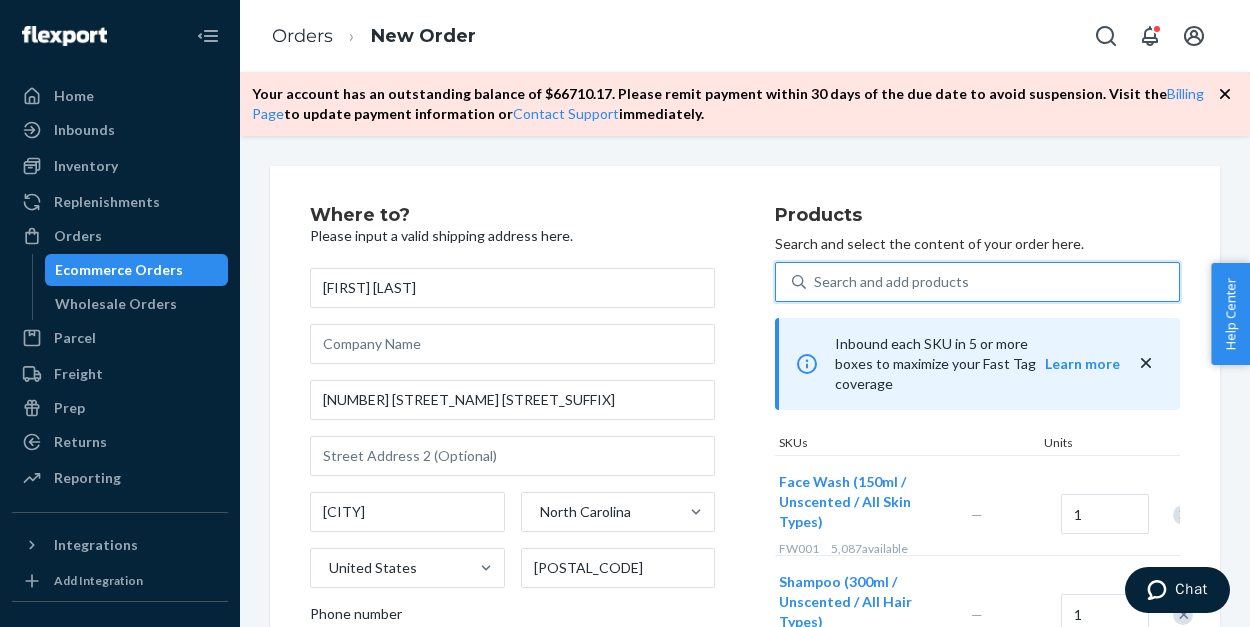 click on "0 results available. Select is focused ,type to refine list, press Down to open the menu,  Search and add products" at bounding box center [815, 282] 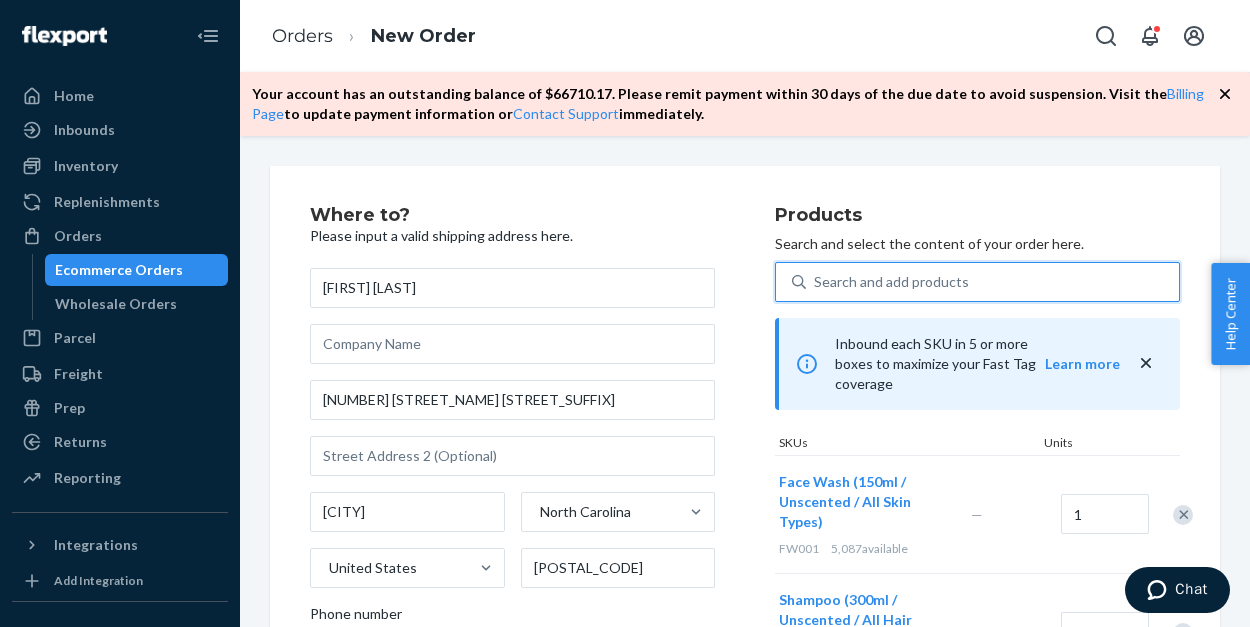 type on "f" 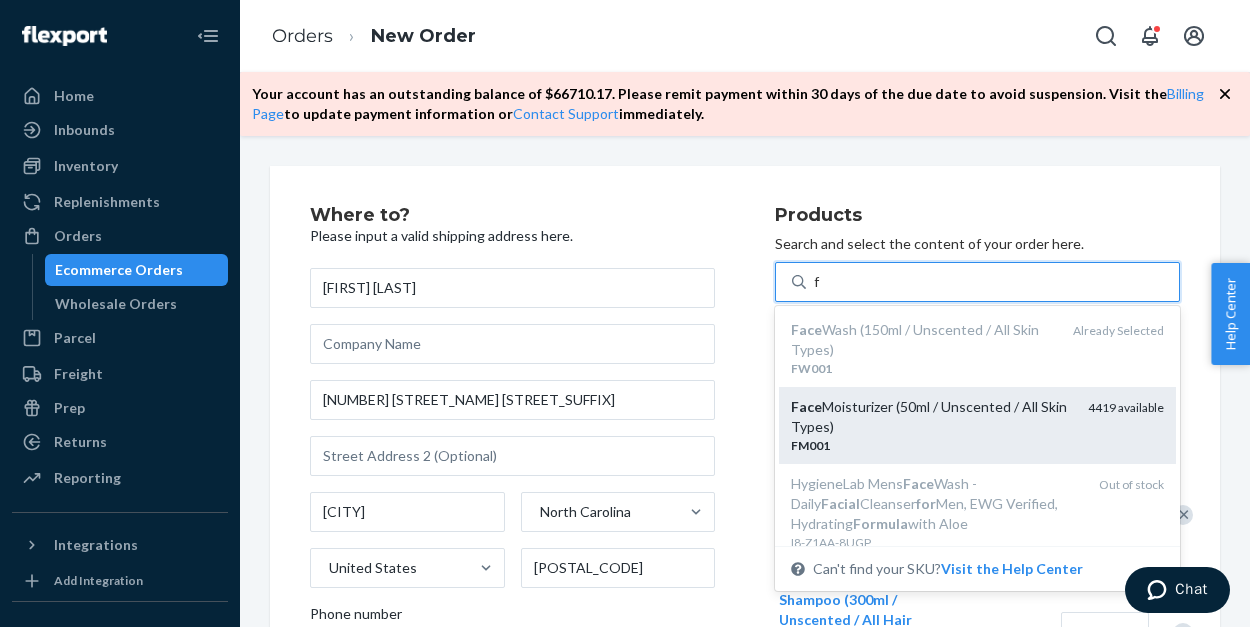 click on "Face  Moisturizer (50ml / Unscented / All Skin Types)" at bounding box center (931, 417) 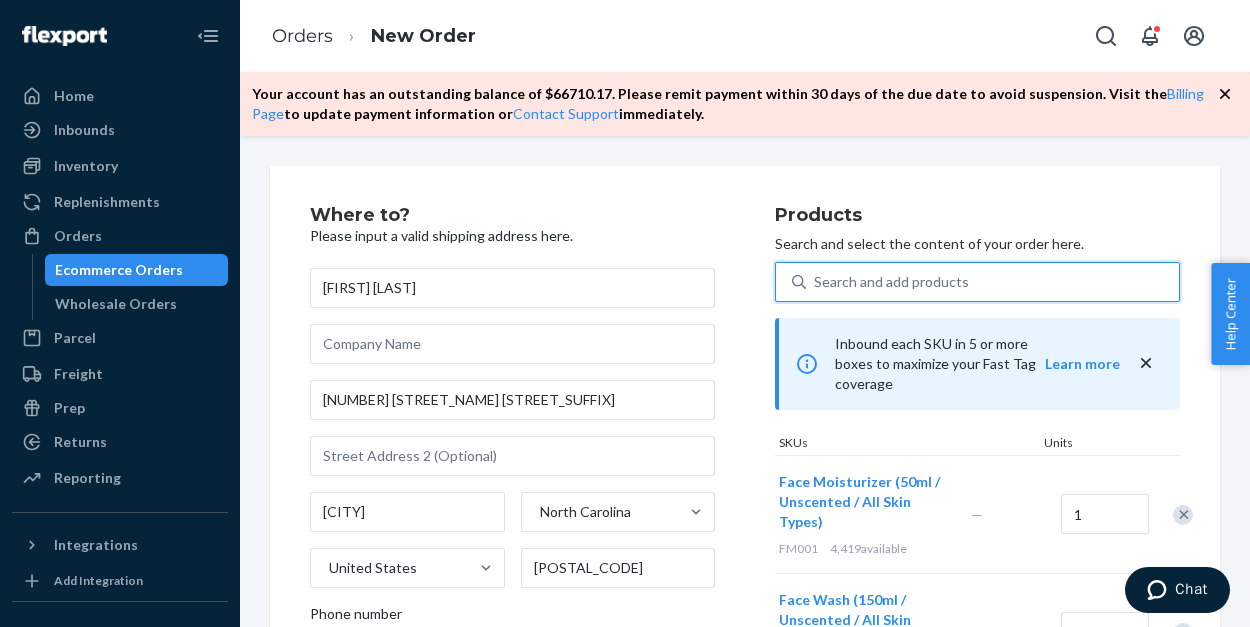 click on "Search and add products" at bounding box center (891, 282) 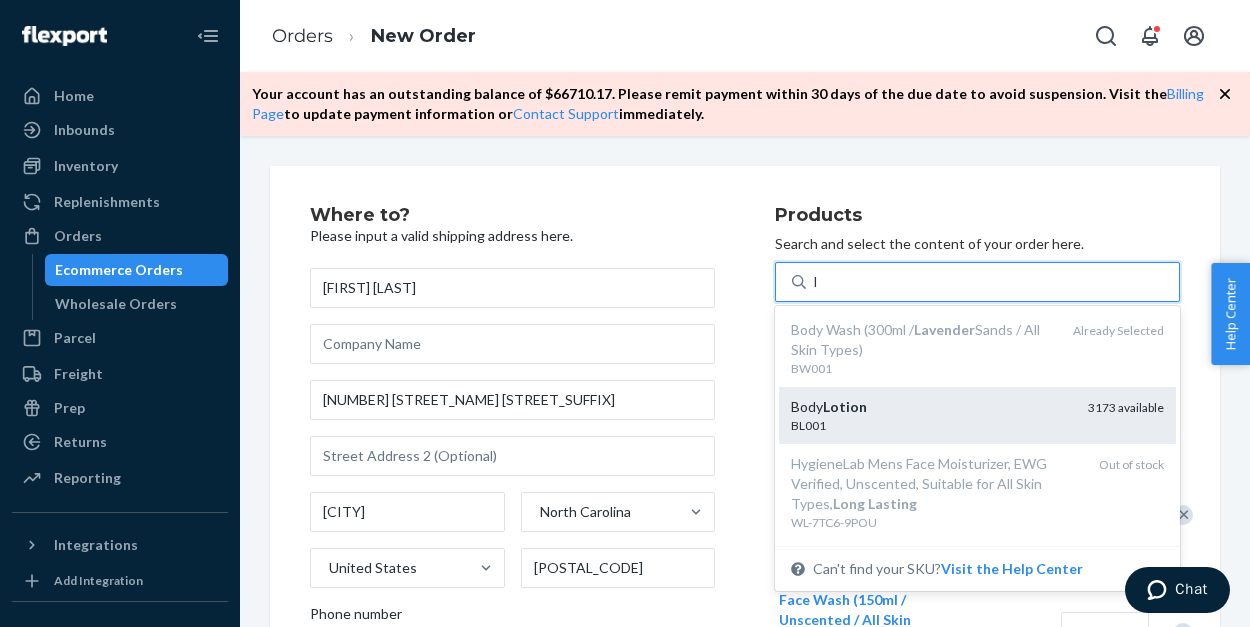 click on "Lotion" at bounding box center (845, 406) 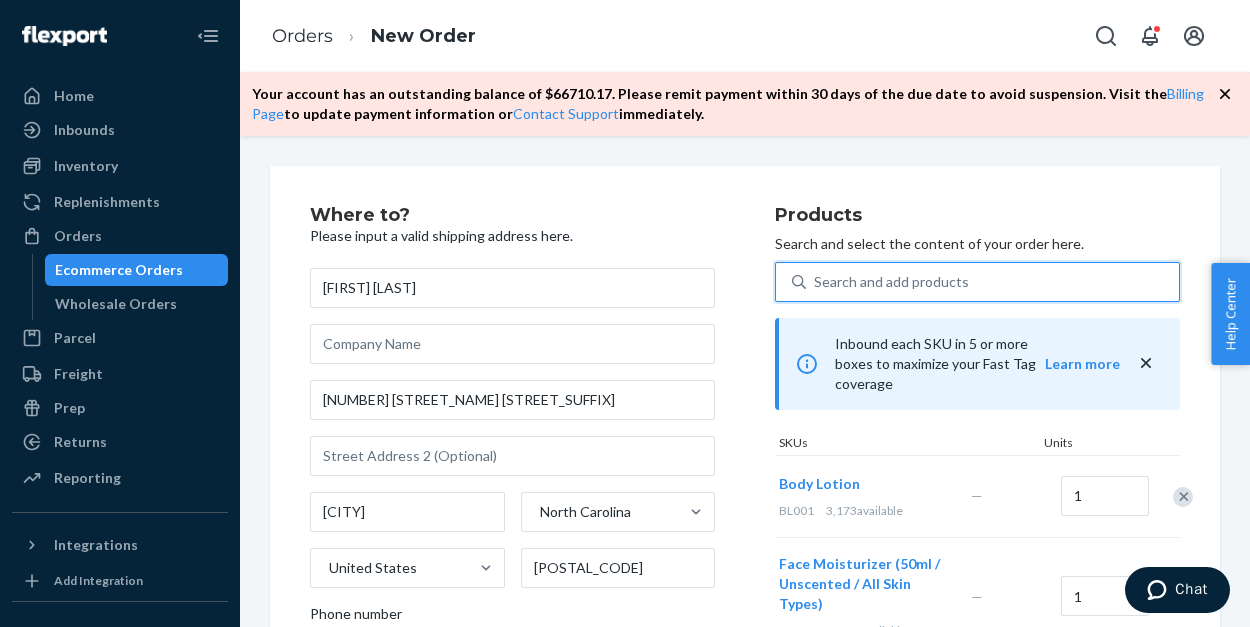 click on "Search and add products" at bounding box center (891, 282) 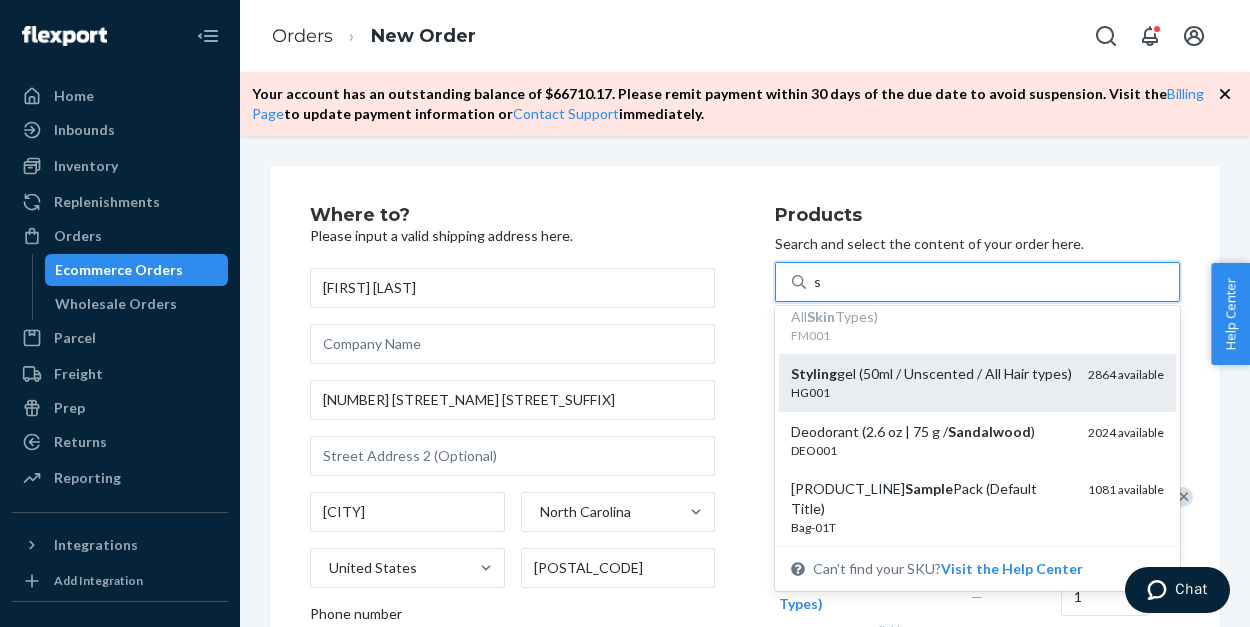 scroll, scrollTop: 268, scrollLeft: 0, axis: vertical 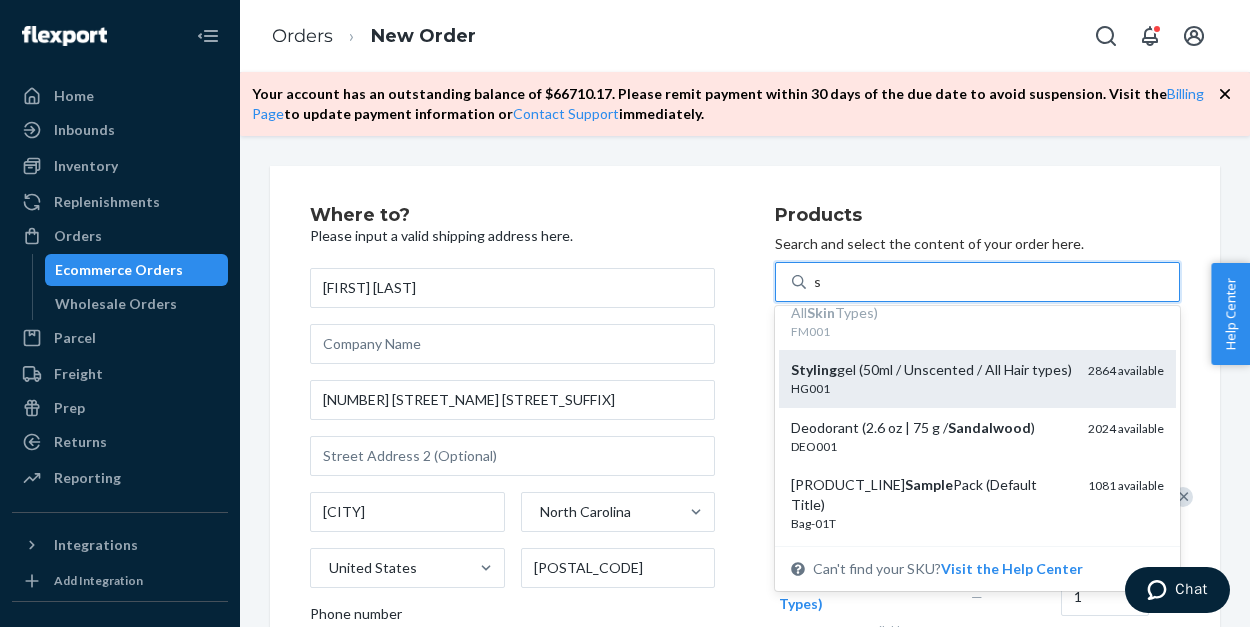 click on "[PRODUCT_NAME] ([SIZE] / [SCENT] / [FEATURE])" at bounding box center (931, 370) 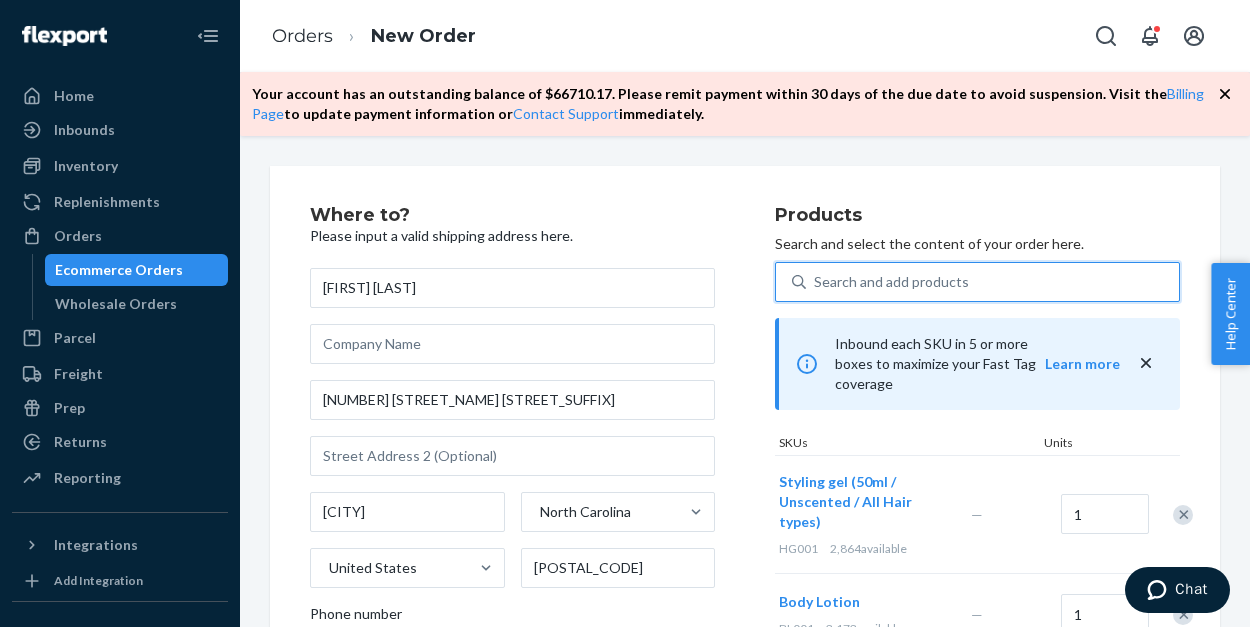 click on "Search and add products" at bounding box center [891, 282] 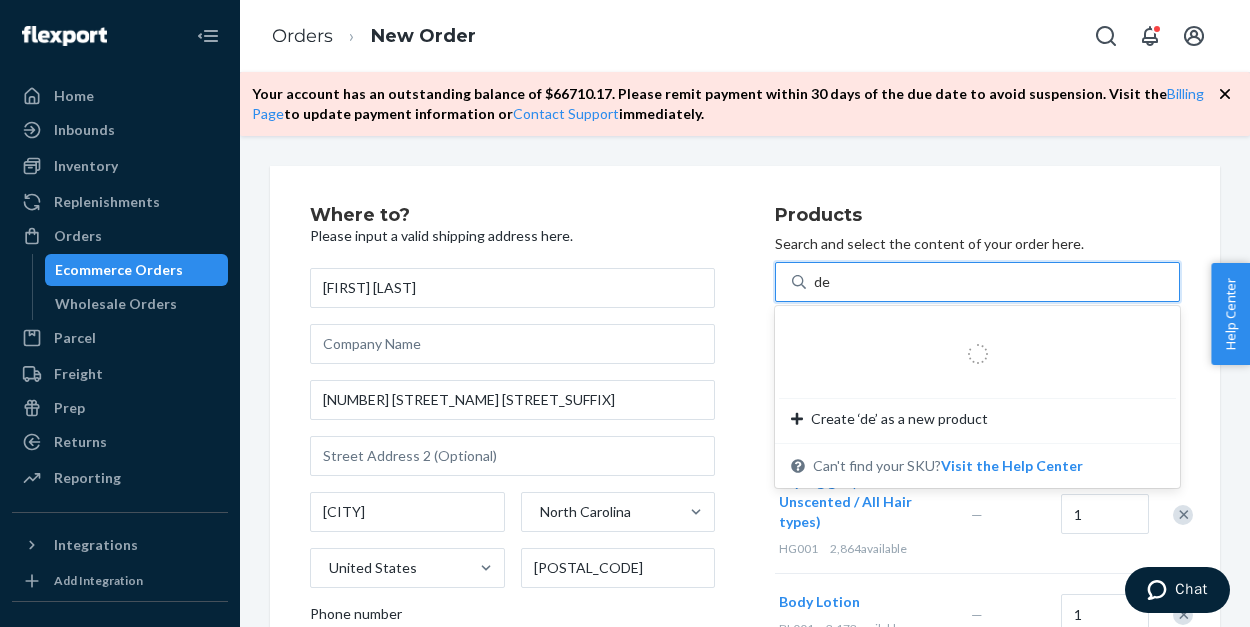 type on "deo" 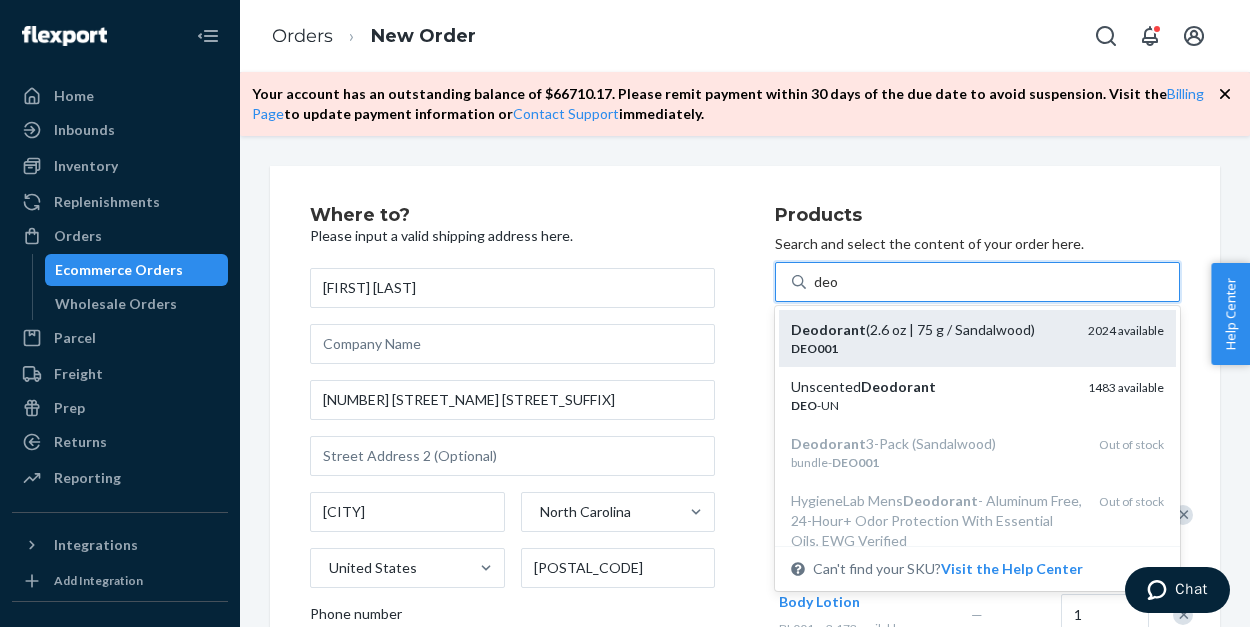 click on "DEO001" at bounding box center (931, 348) 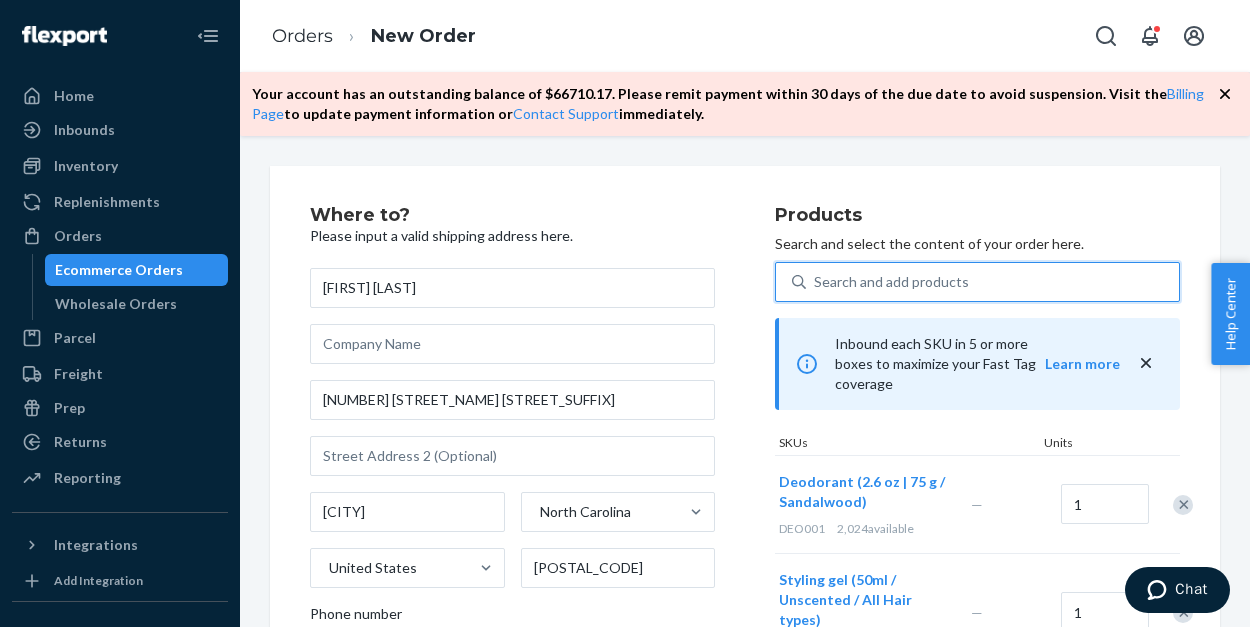 click on "Search and add products" at bounding box center [891, 282] 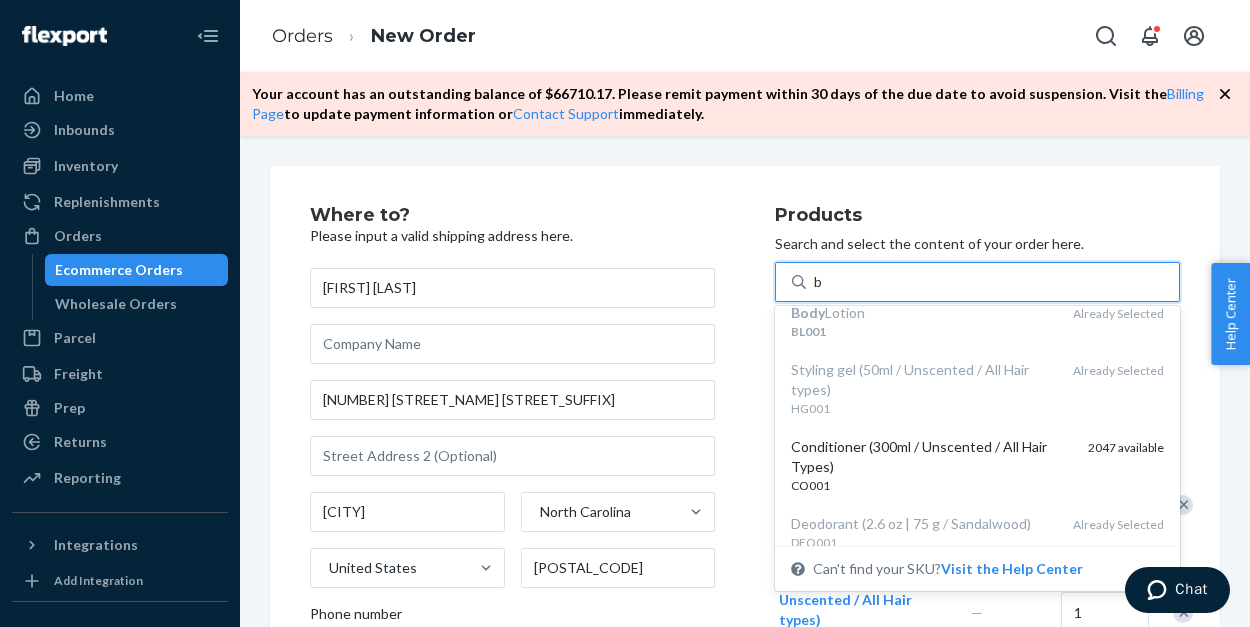scroll, scrollTop: 451, scrollLeft: 0, axis: vertical 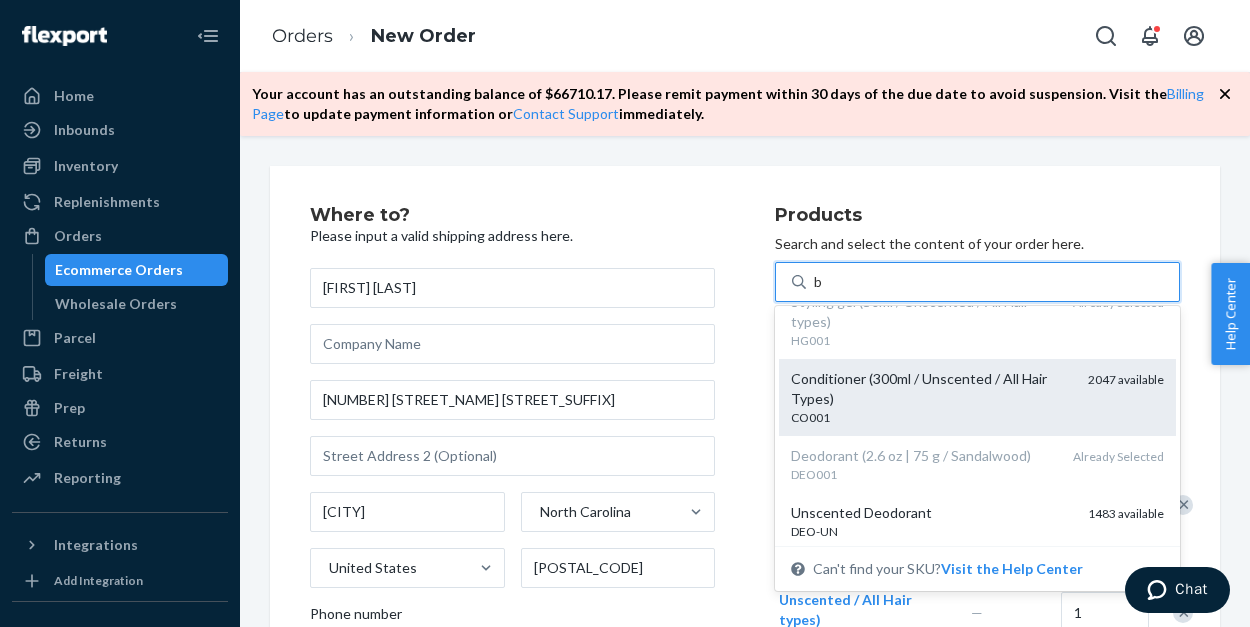 click on "CO001" at bounding box center (931, 417) 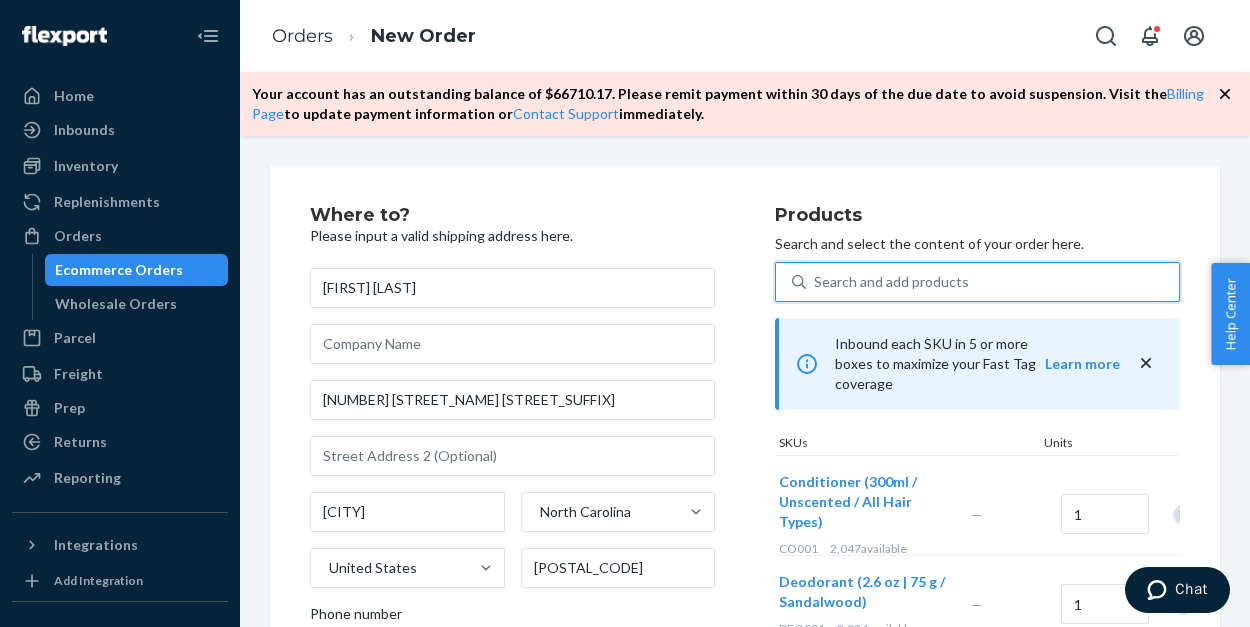 type 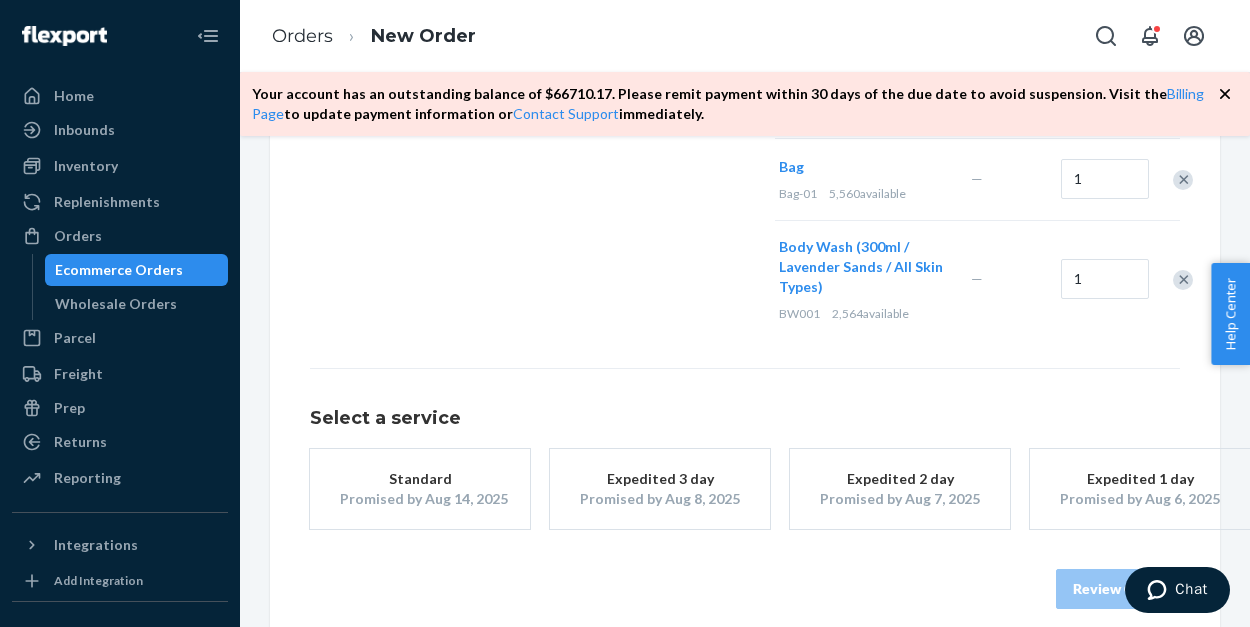 scroll, scrollTop: 1087, scrollLeft: 0, axis: vertical 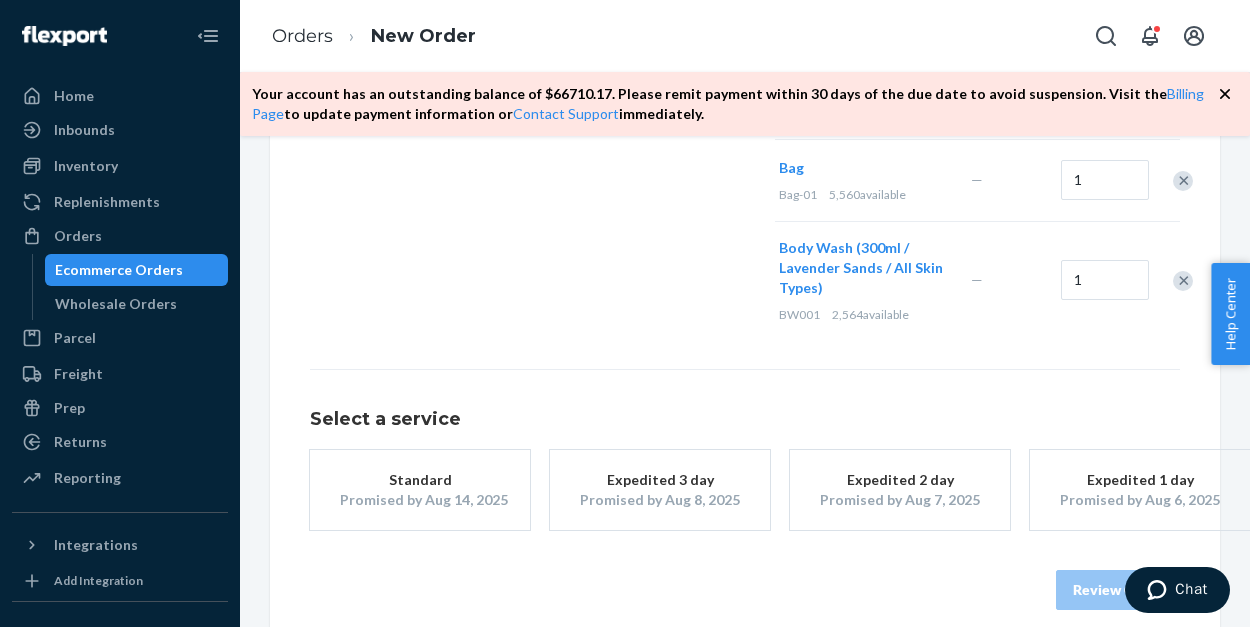 click on "Promised by Aug 14, 2025" at bounding box center [420, 500] 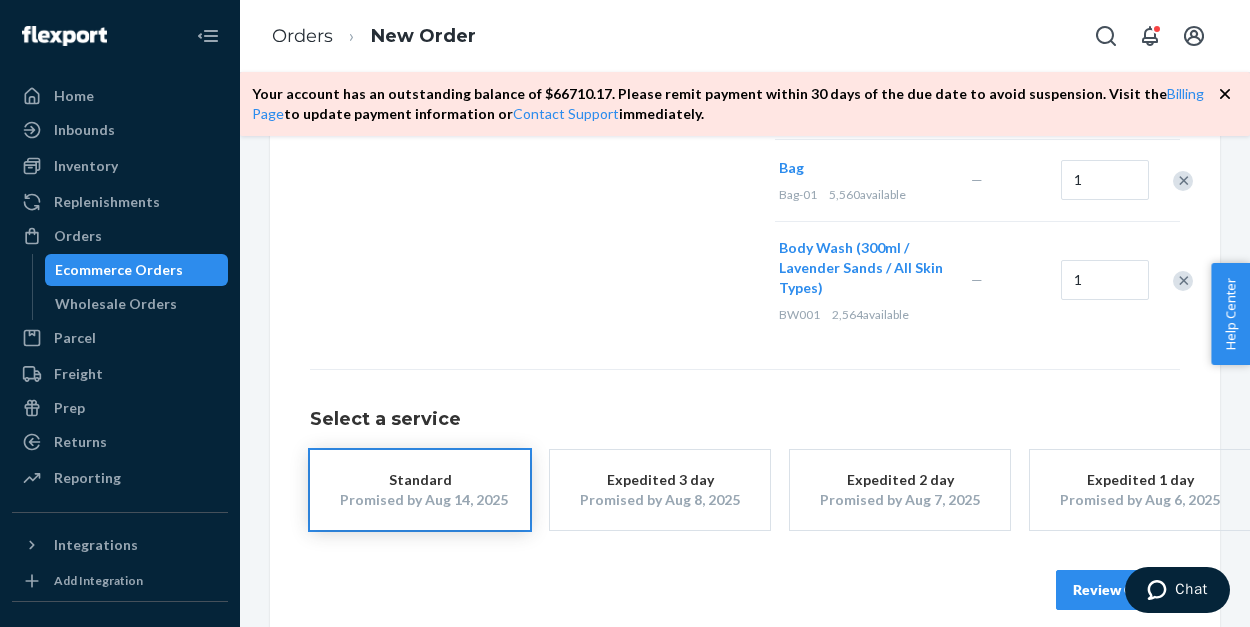 click on "Review Order" at bounding box center [1118, 590] 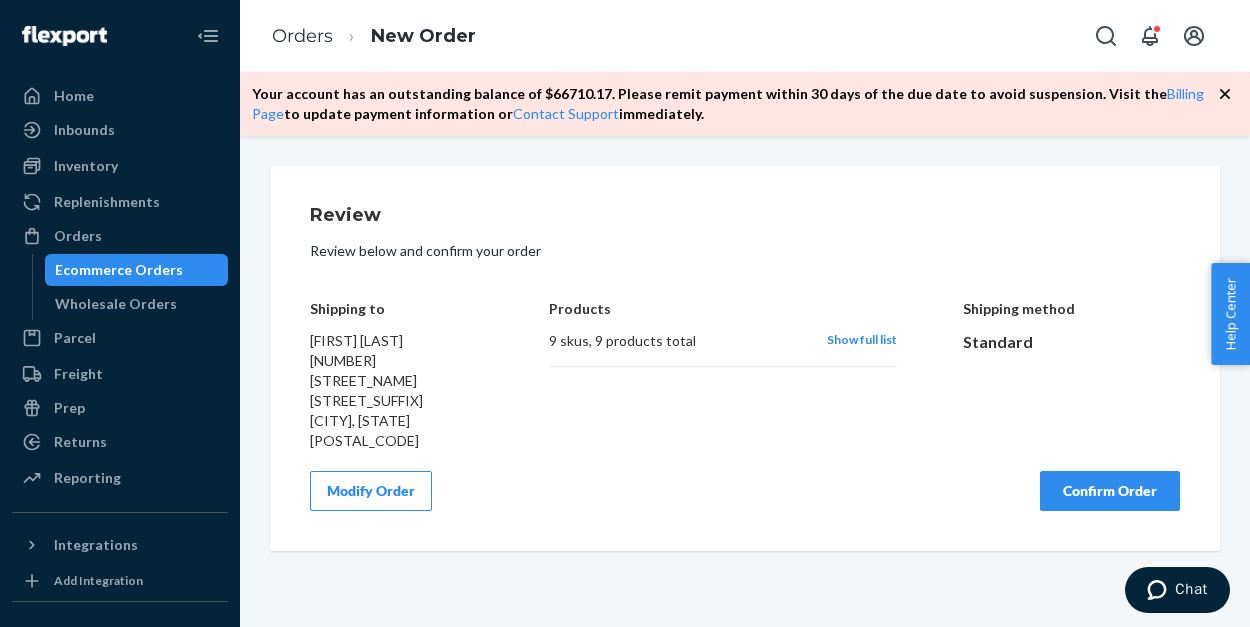 click on "Confirm Order" at bounding box center (1110, 491) 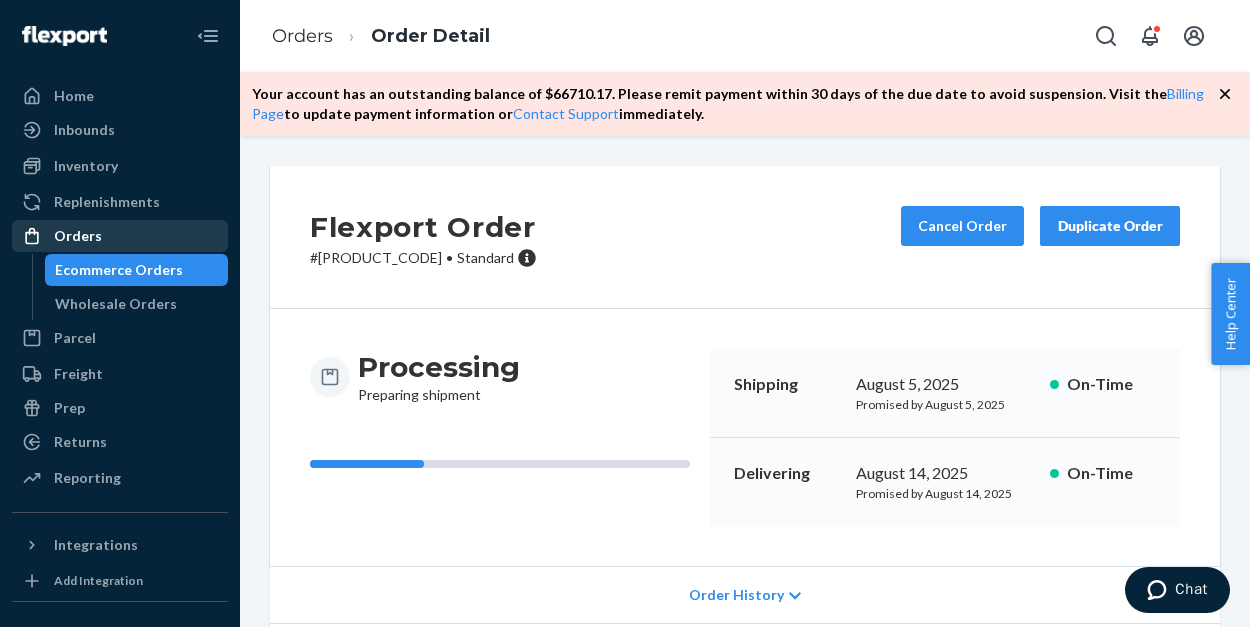 click on "Orders" at bounding box center [78, 236] 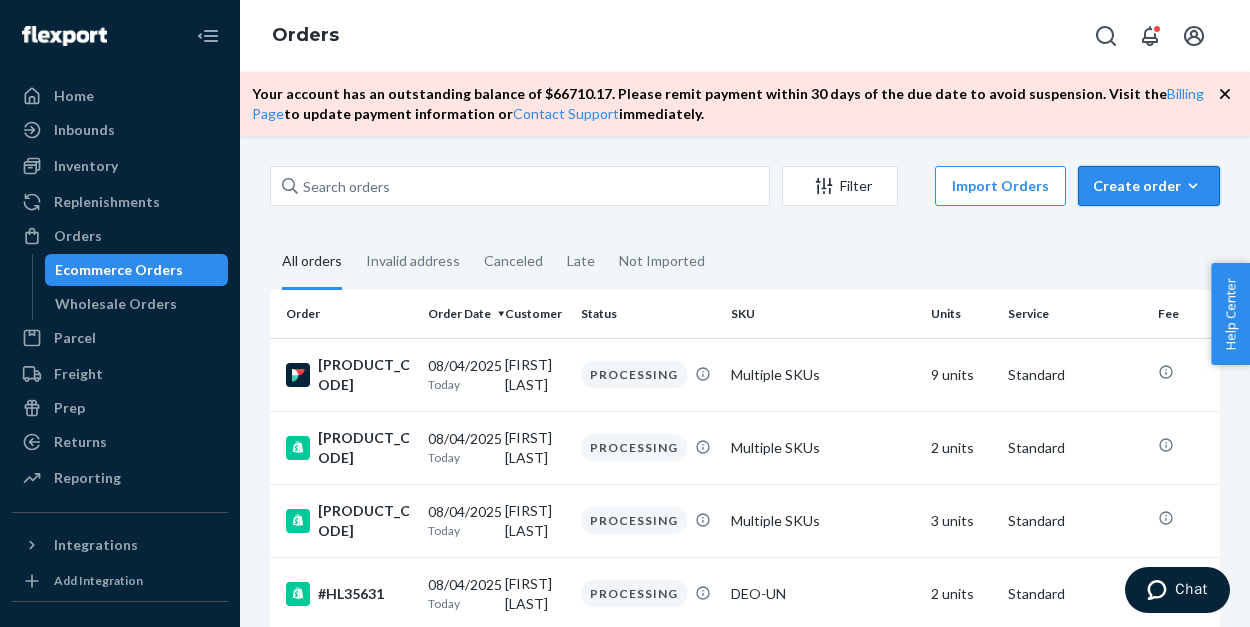 click on "Create order" at bounding box center [1149, 186] 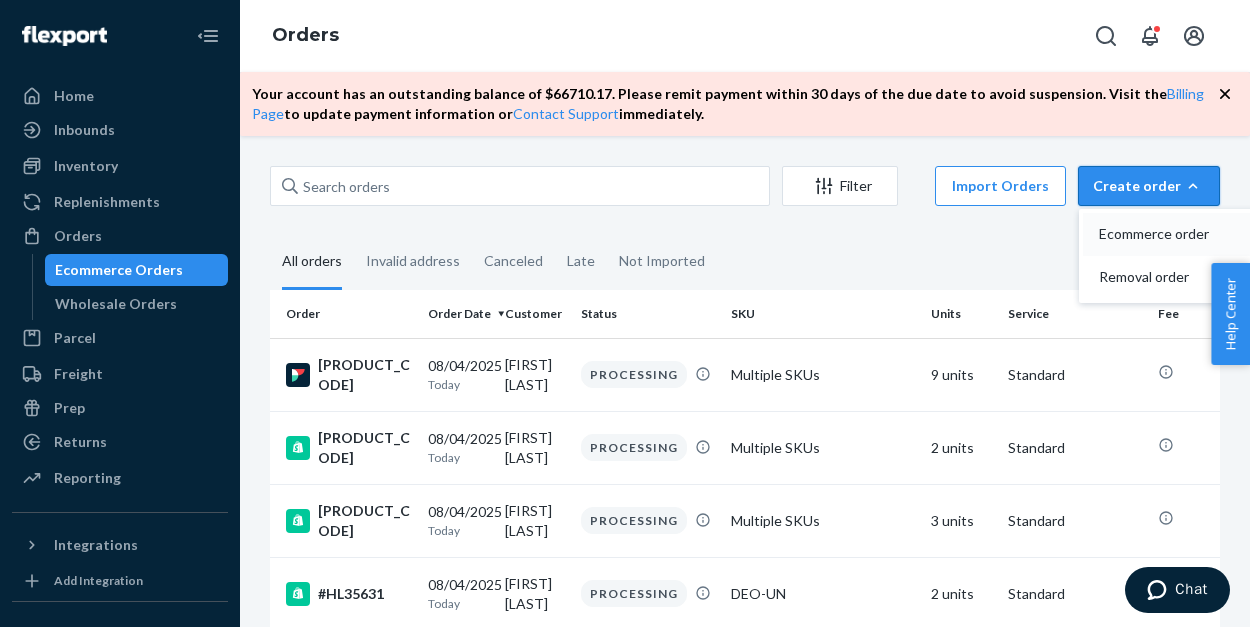 click on "Ecommerce order" at bounding box center (1161, 234) 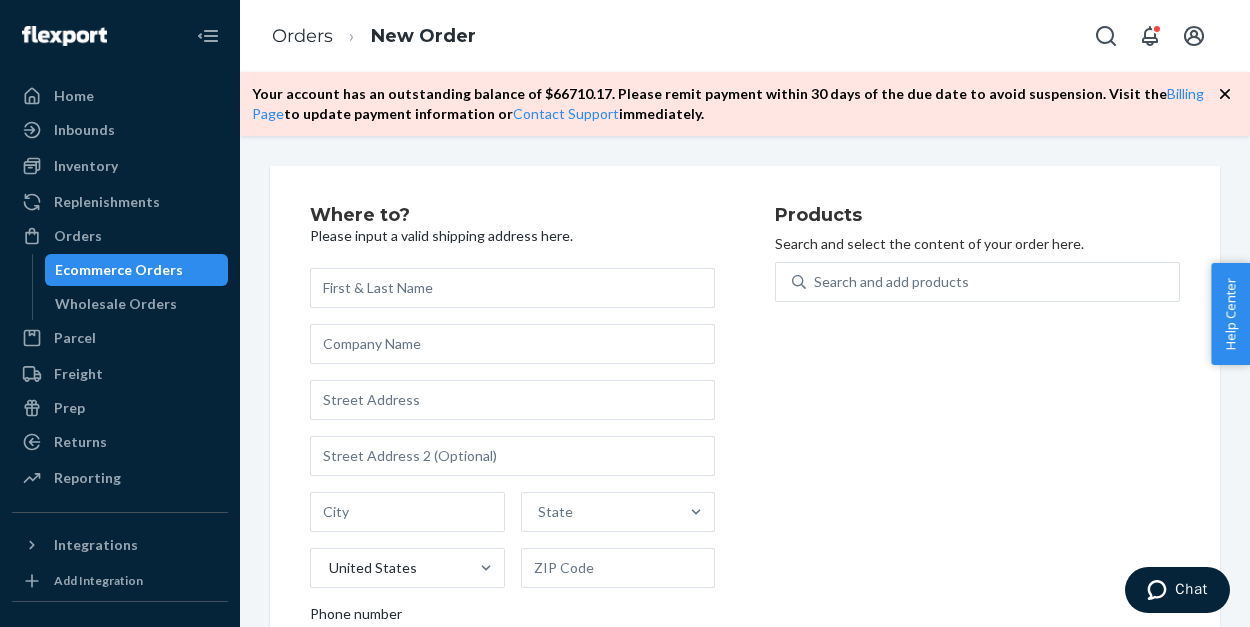 click at bounding box center (512, 288) 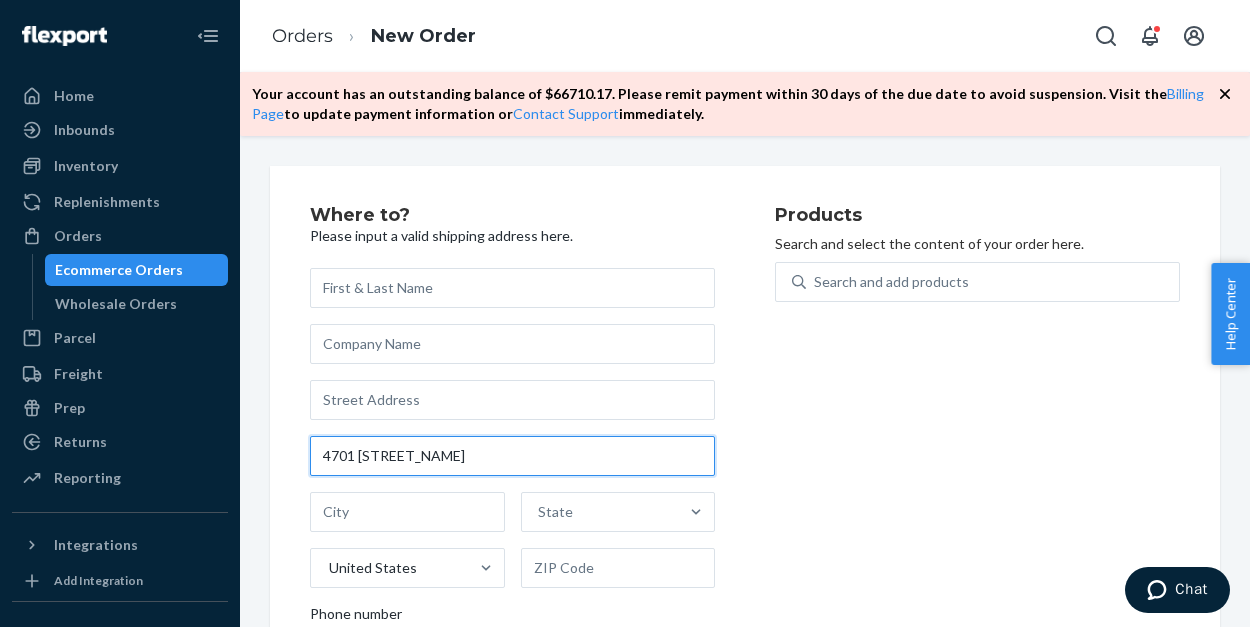 type on "4701 [STREET_NAME]" 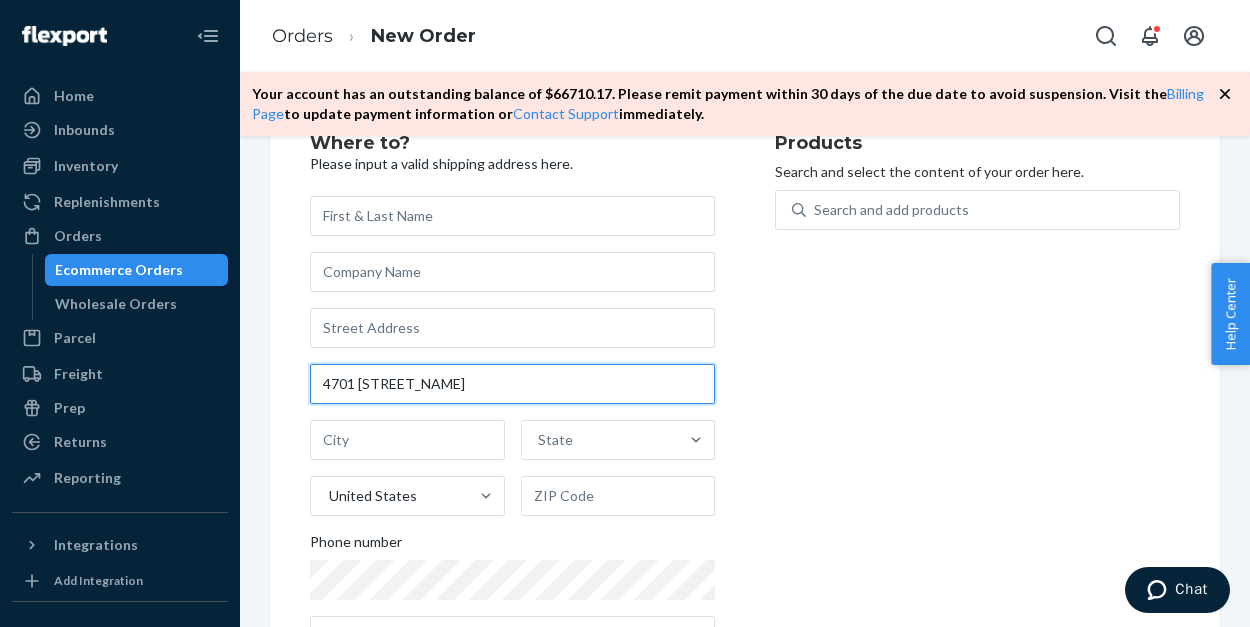 scroll, scrollTop: 86, scrollLeft: 0, axis: vertical 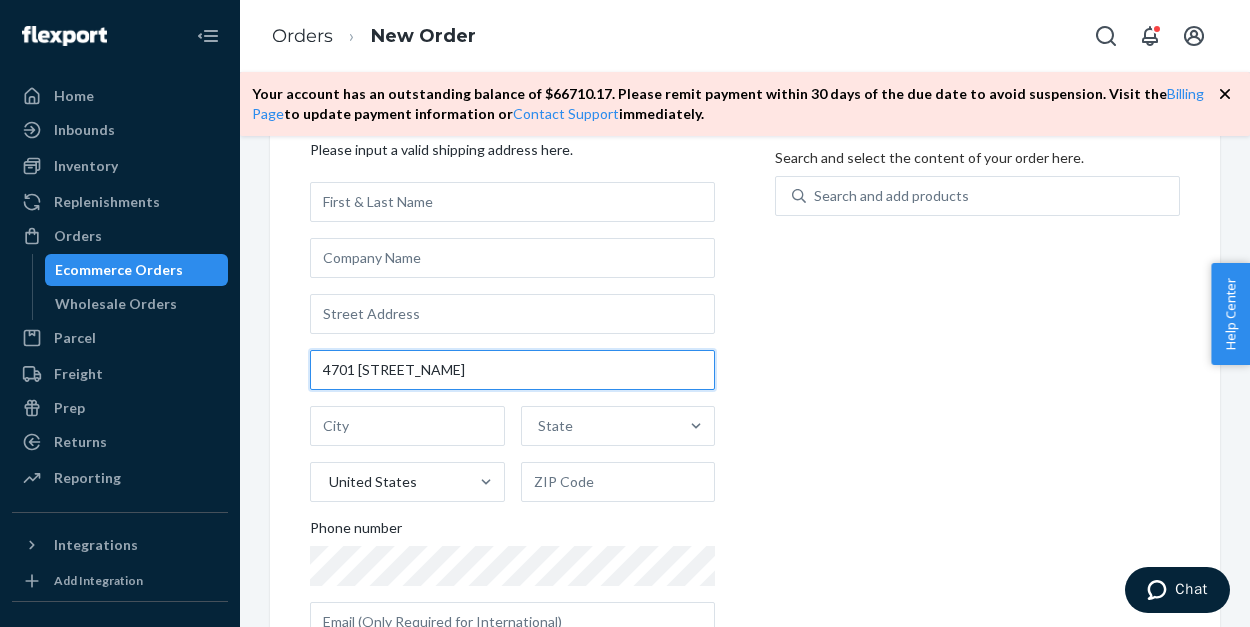 click on "4701 [STREET_NAME]" at bounding box center (512, 370) 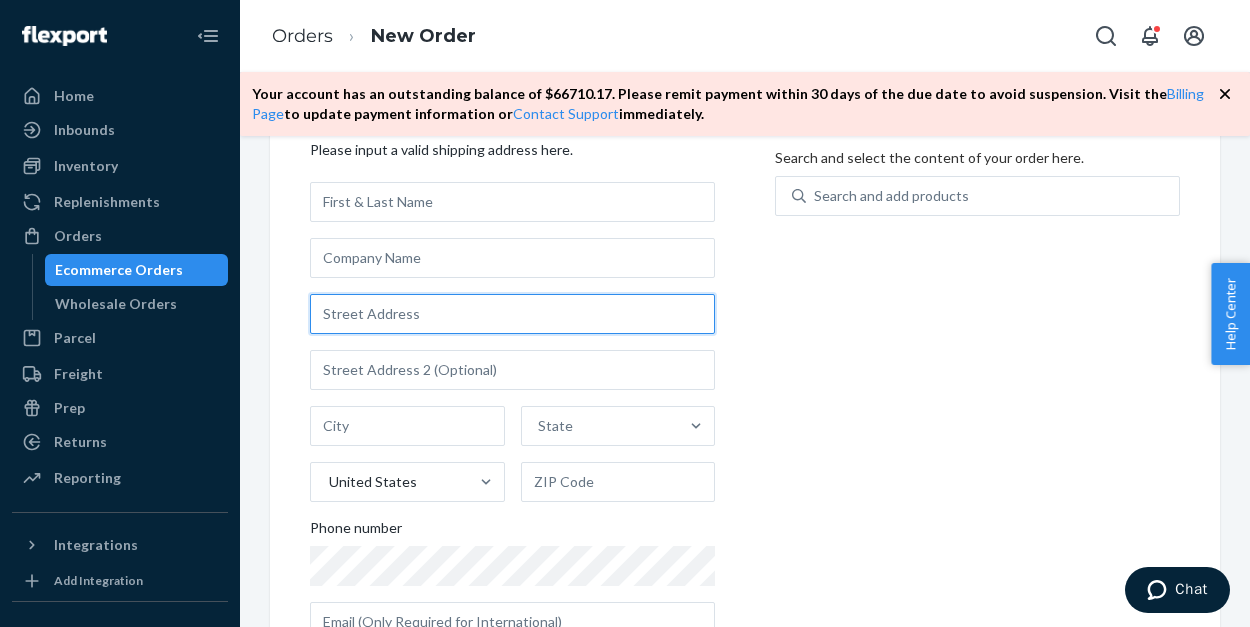 paste on "4701 [STREET_NAME]" 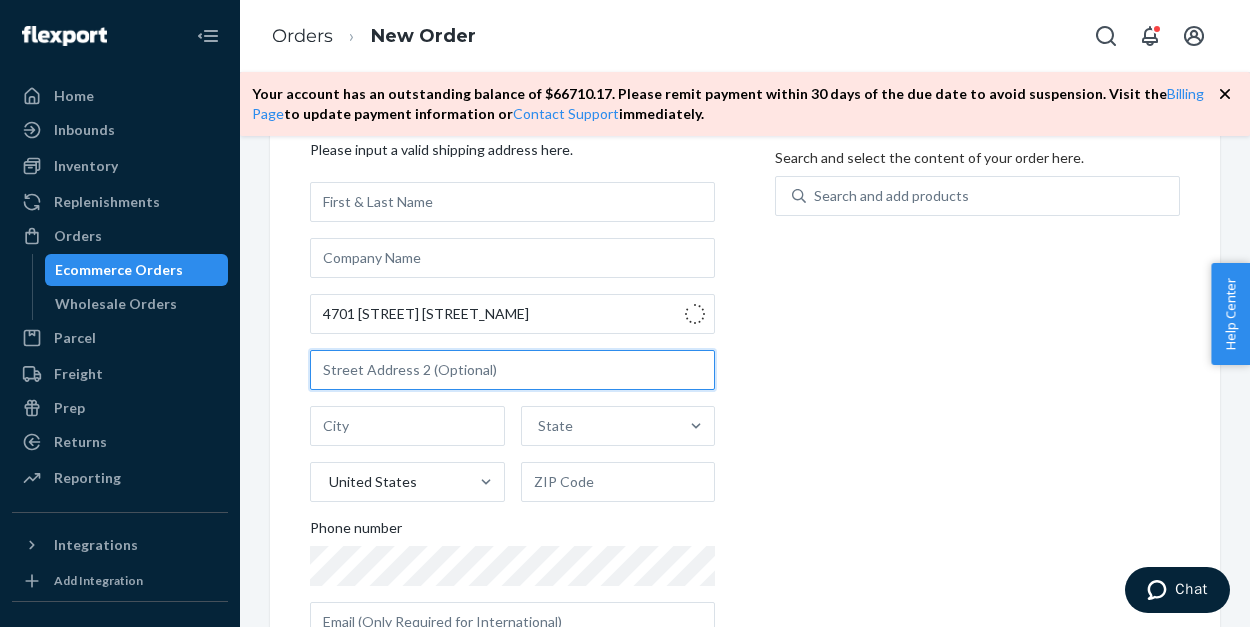 type on "4701 [STREET] [STREET_NAME] [STREET_SUFFIX]" 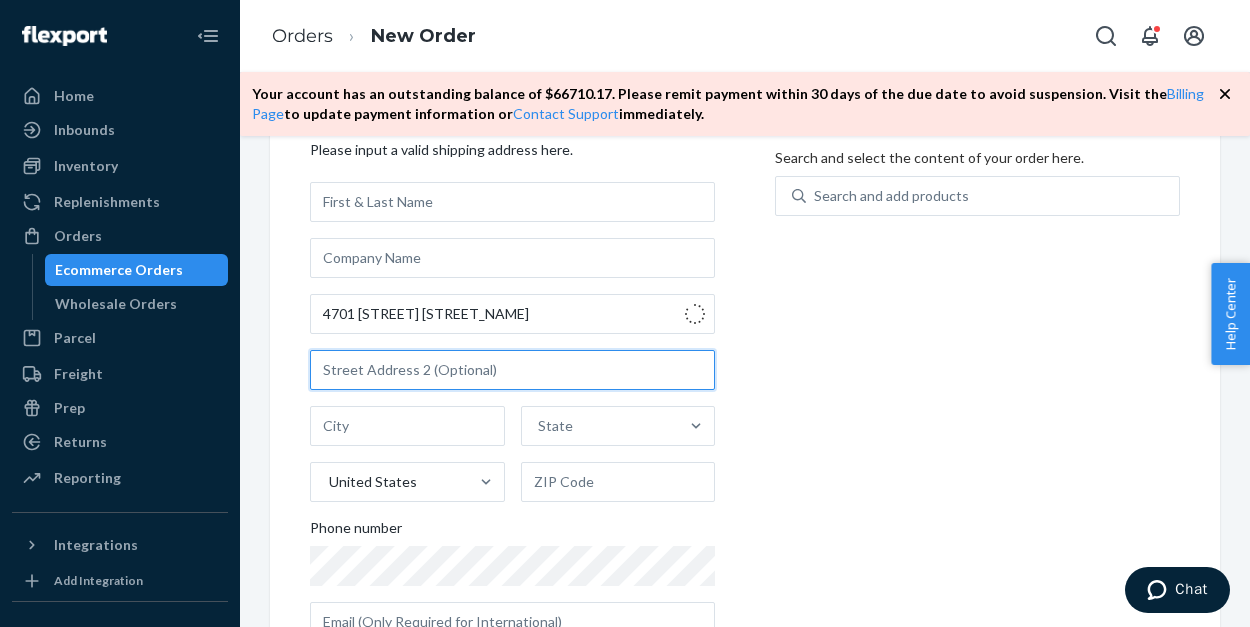 type on "[CITY]" 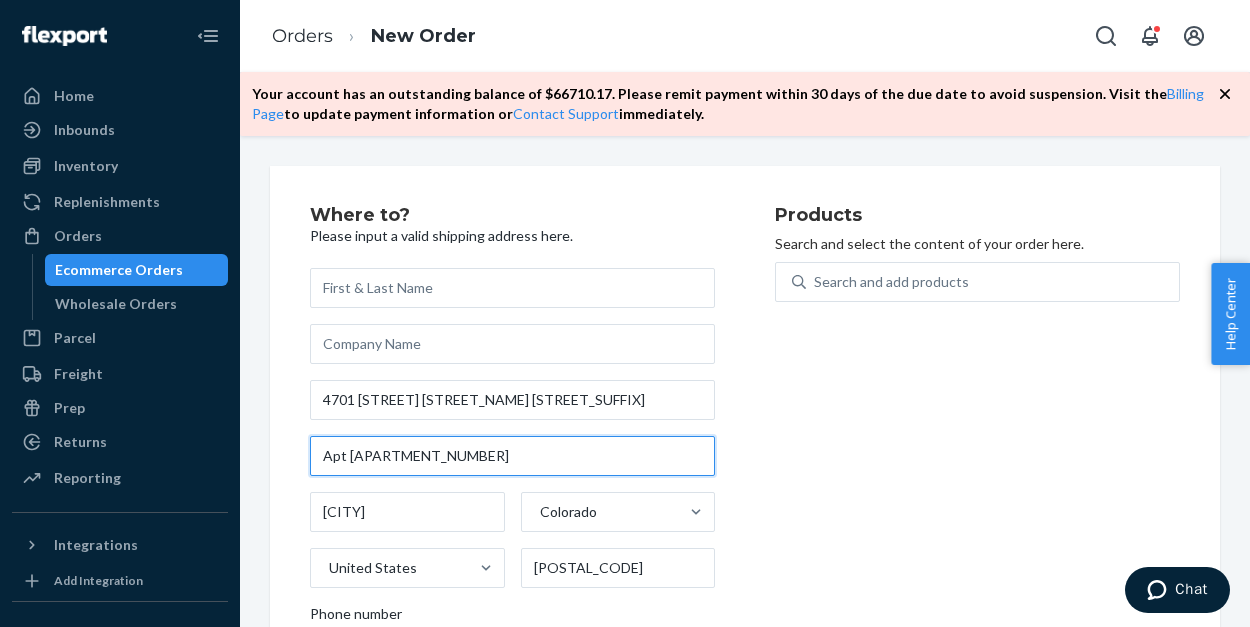 scroll, scrollTop: 0, scrollLeft: 0, axis: both 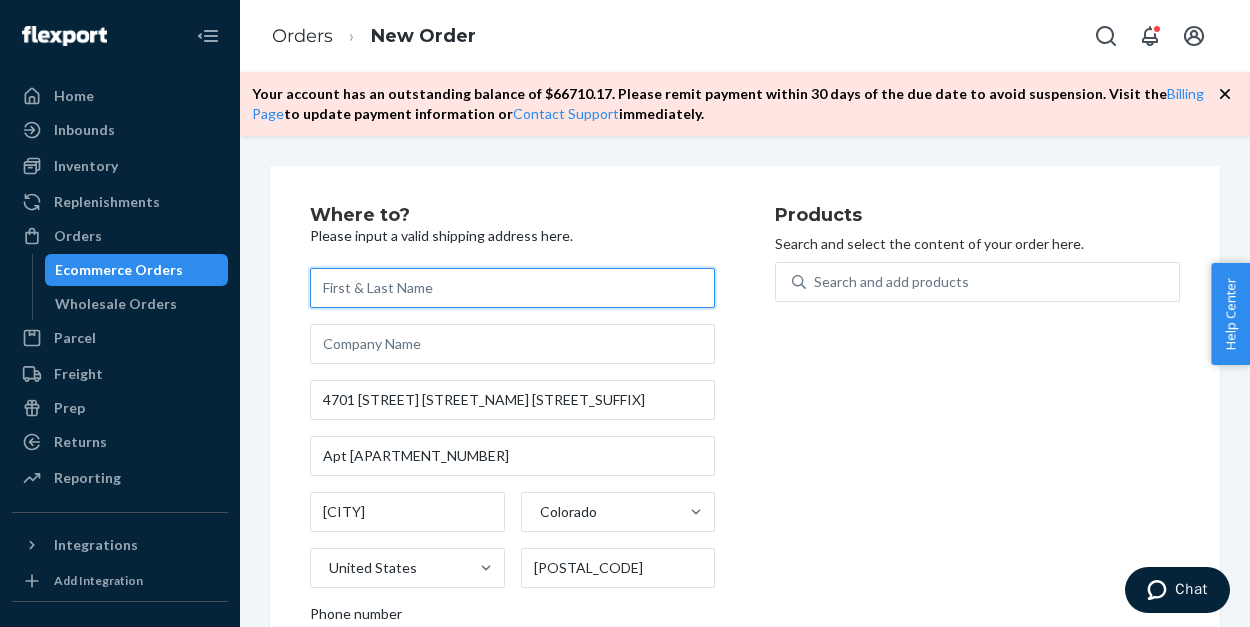 click at bounding box center [512, 288] 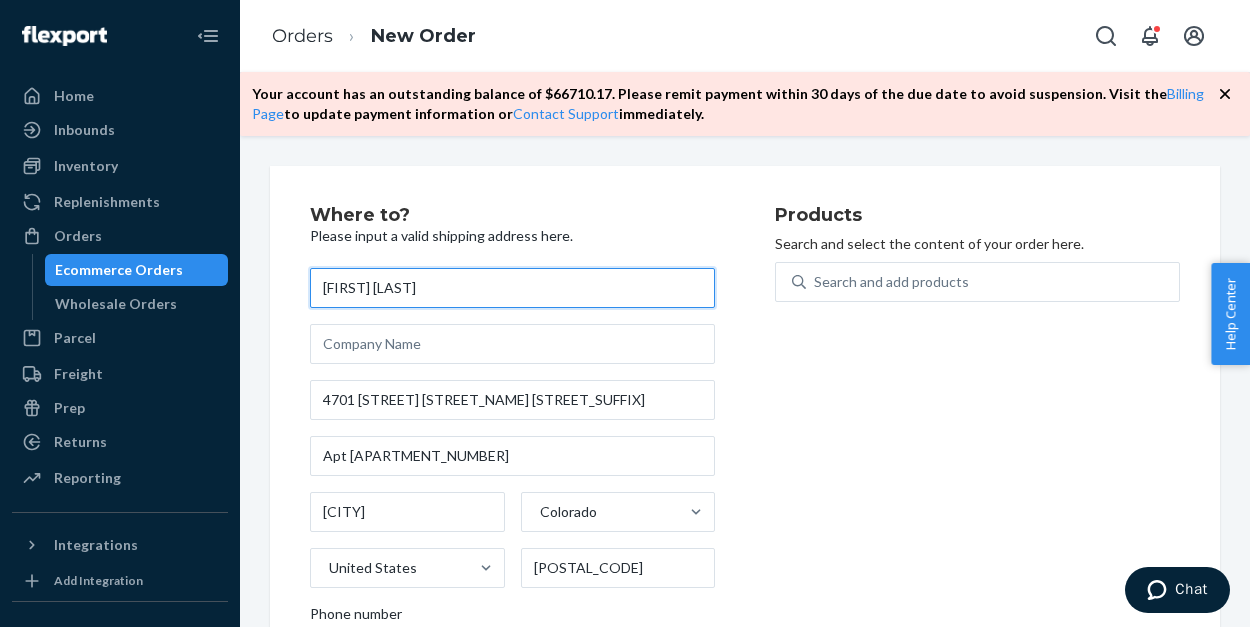 type on "[FIRST] [LAST]" 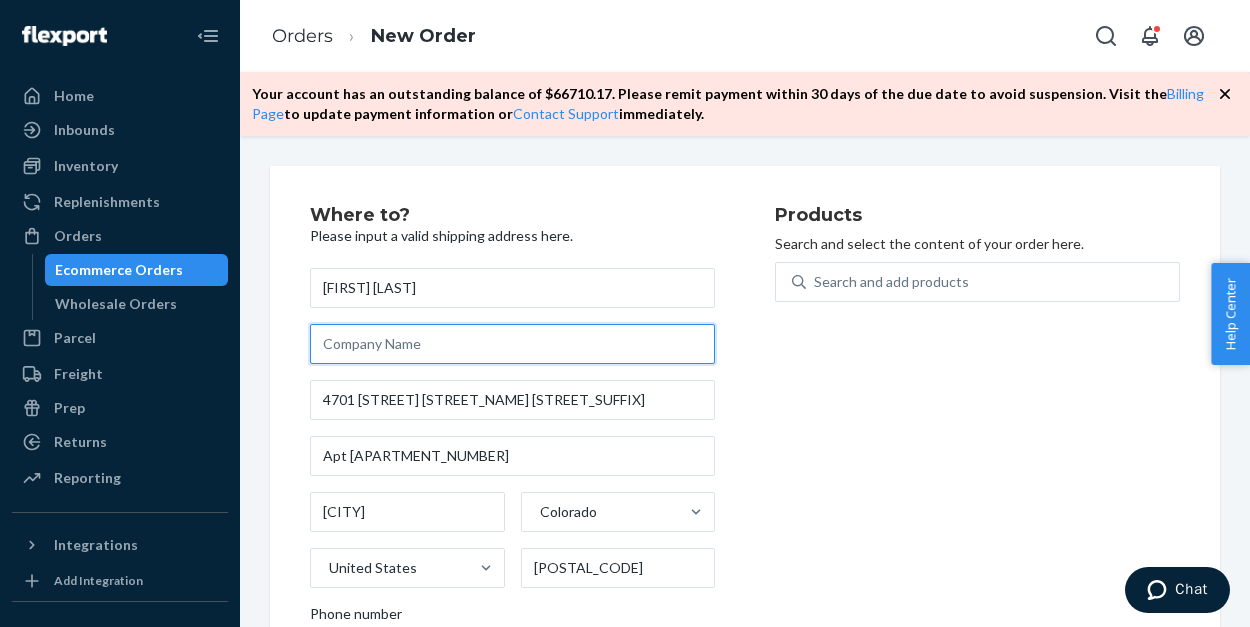 scroll, scrollTop: 0, scrollLeft: 0, axis: both 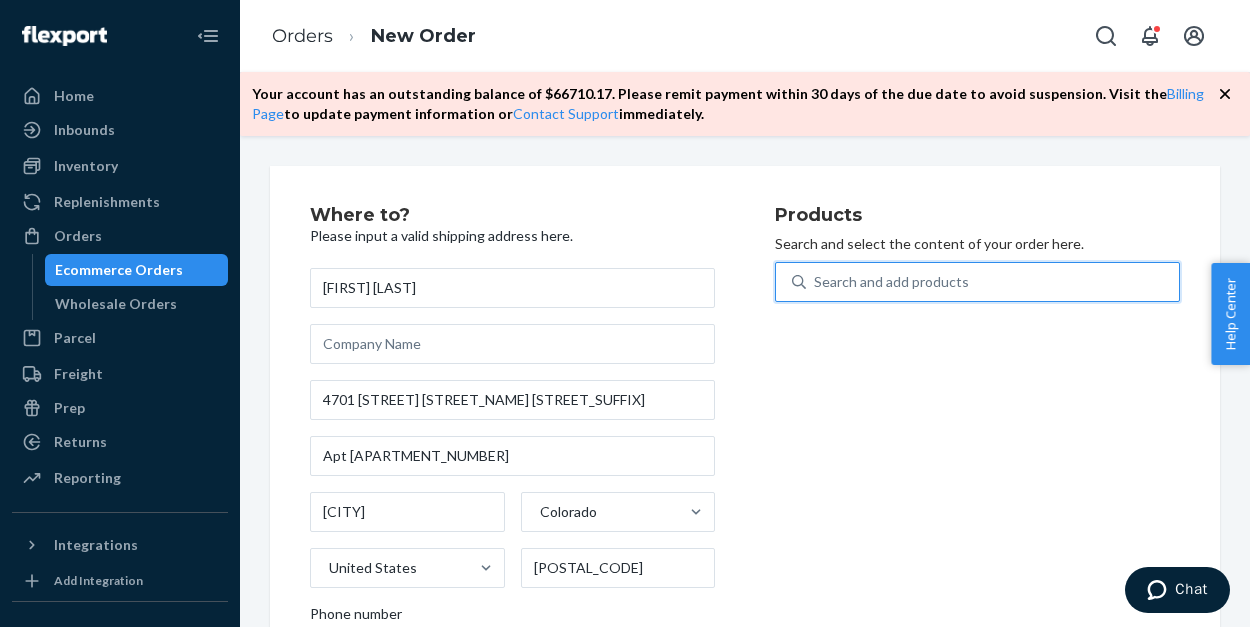 click on "Search and add products" at bounding box center [891, 282] 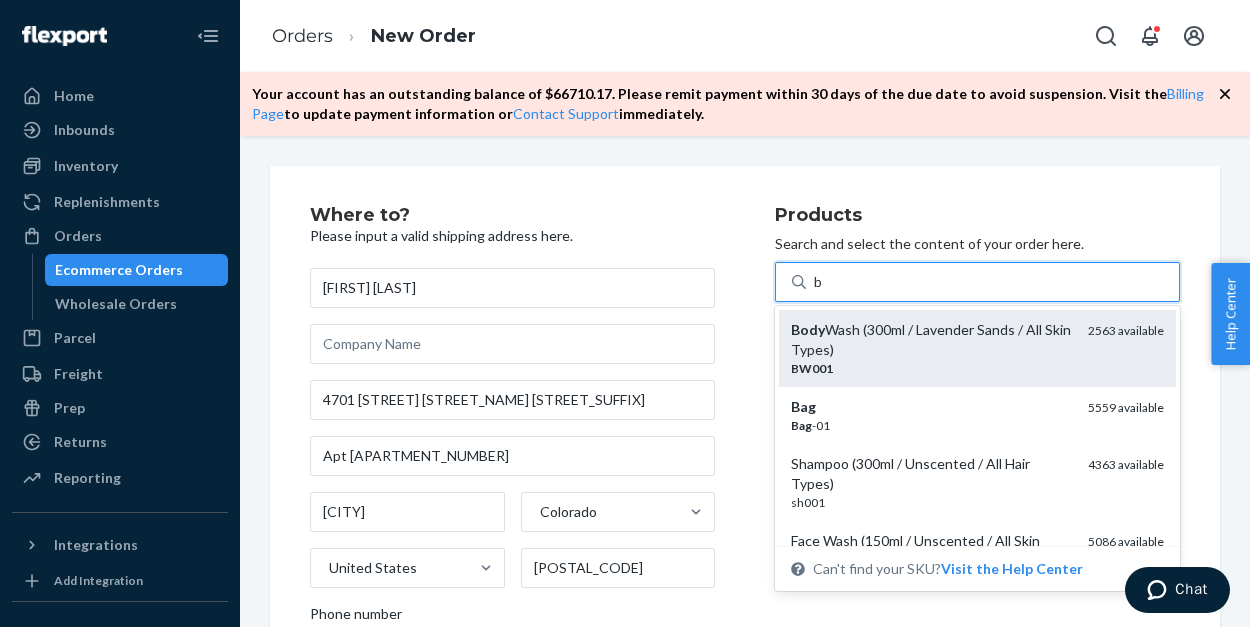 click on "Body  Wash (300ml / Lavender Sands / All Skin Types)" at bounding box center [931, 340] 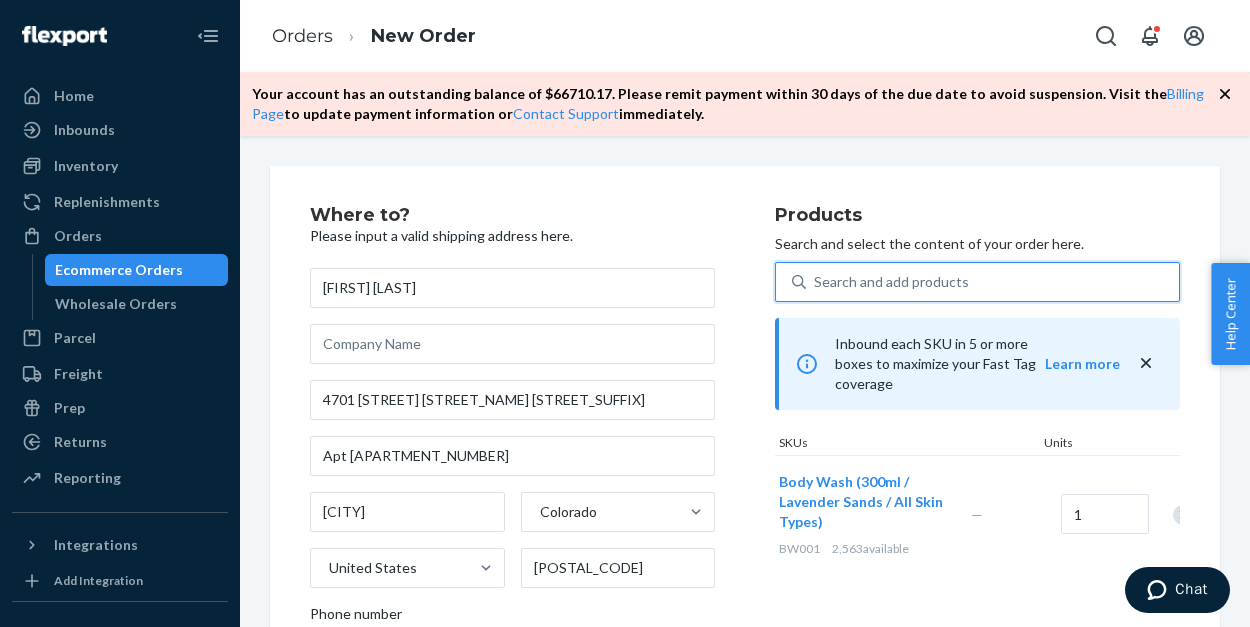 click on "Search and add products" at bounding box center [891, 282] 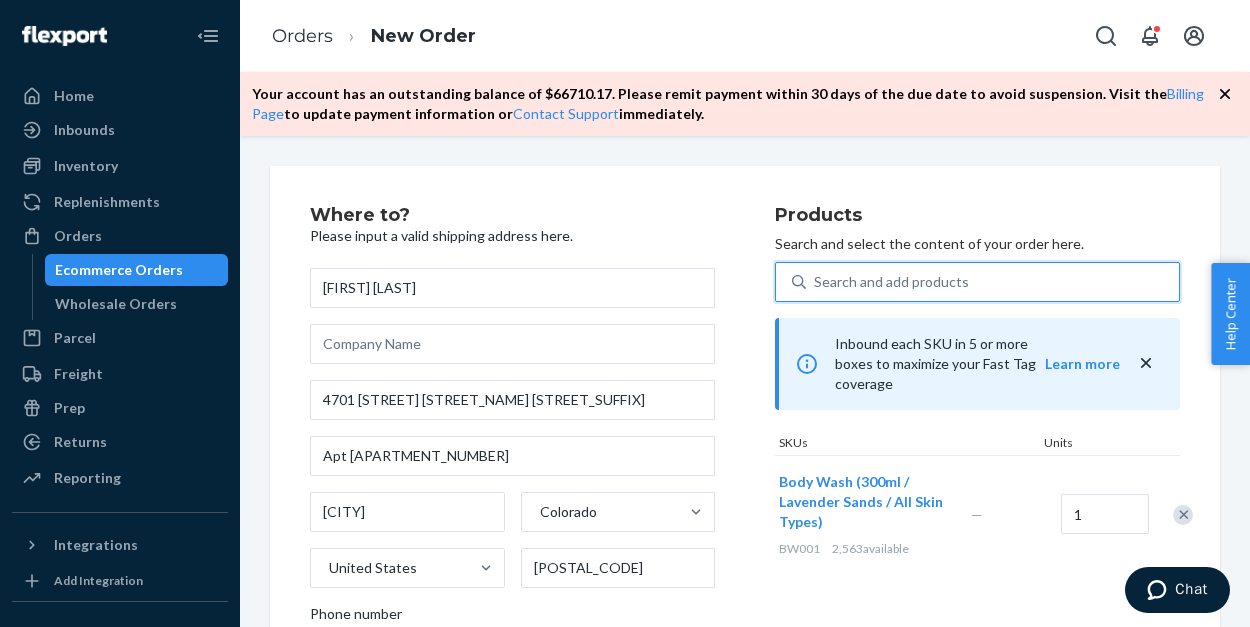type on "b" 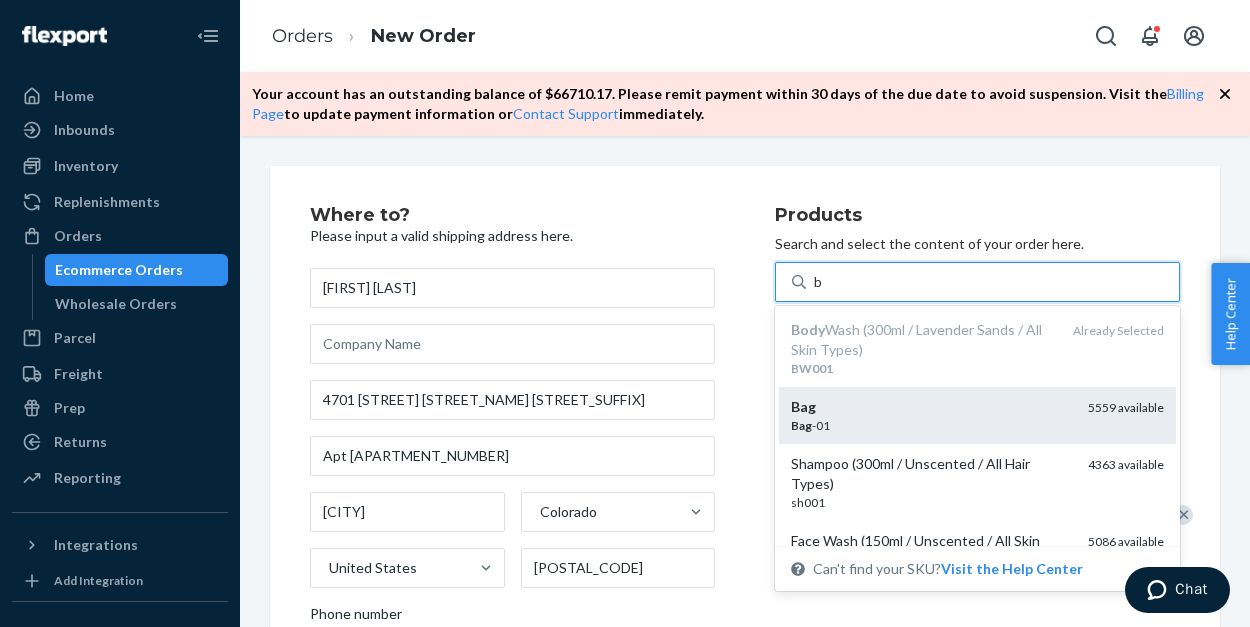 click on "Bag" at bounding box center [931, 407] 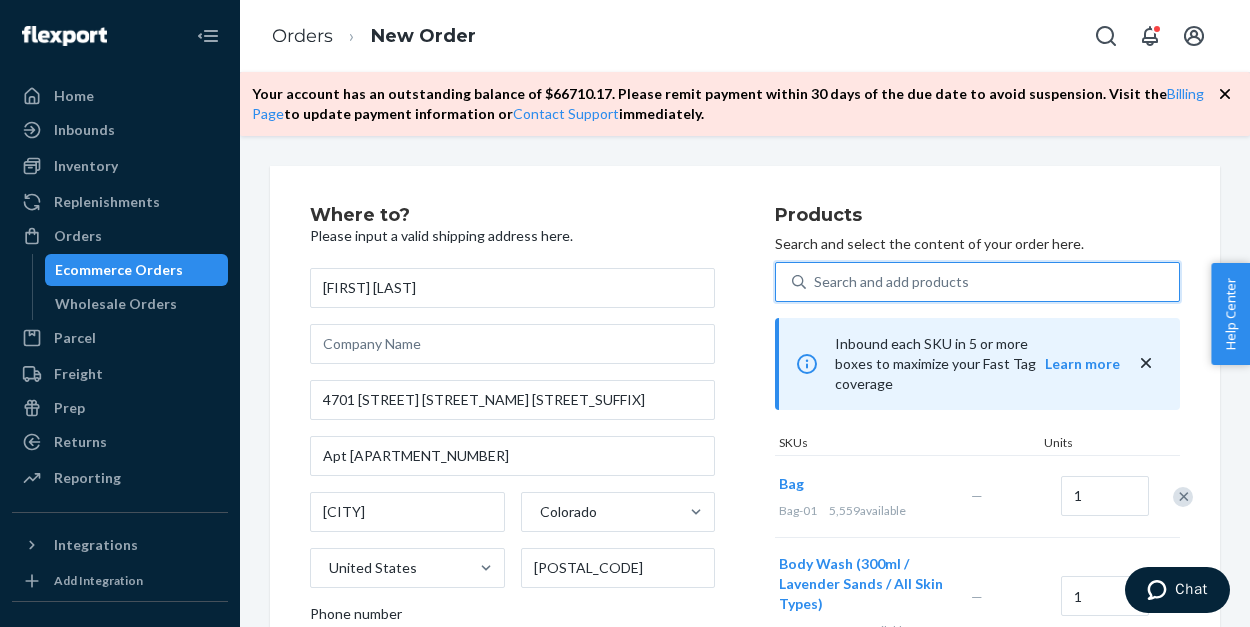 click on "Search and add products" at bounding box center (891, 282) 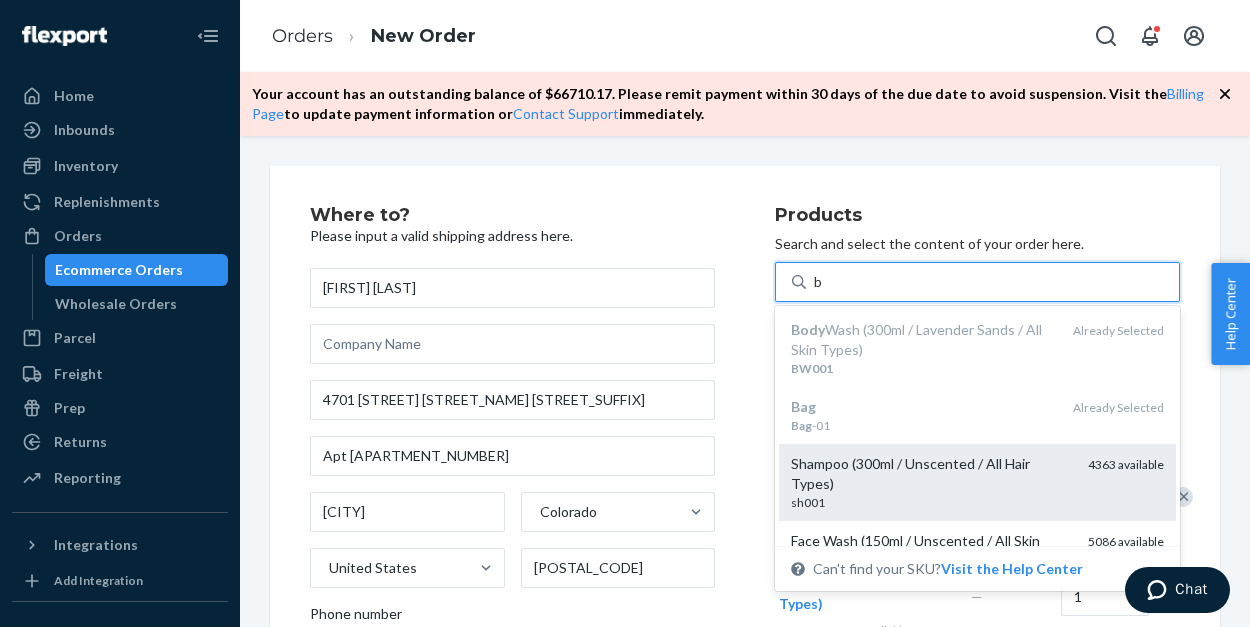 click on "Shampoo (300ml / Unscented / All Hair Types)" at bounding box center (931, 474) 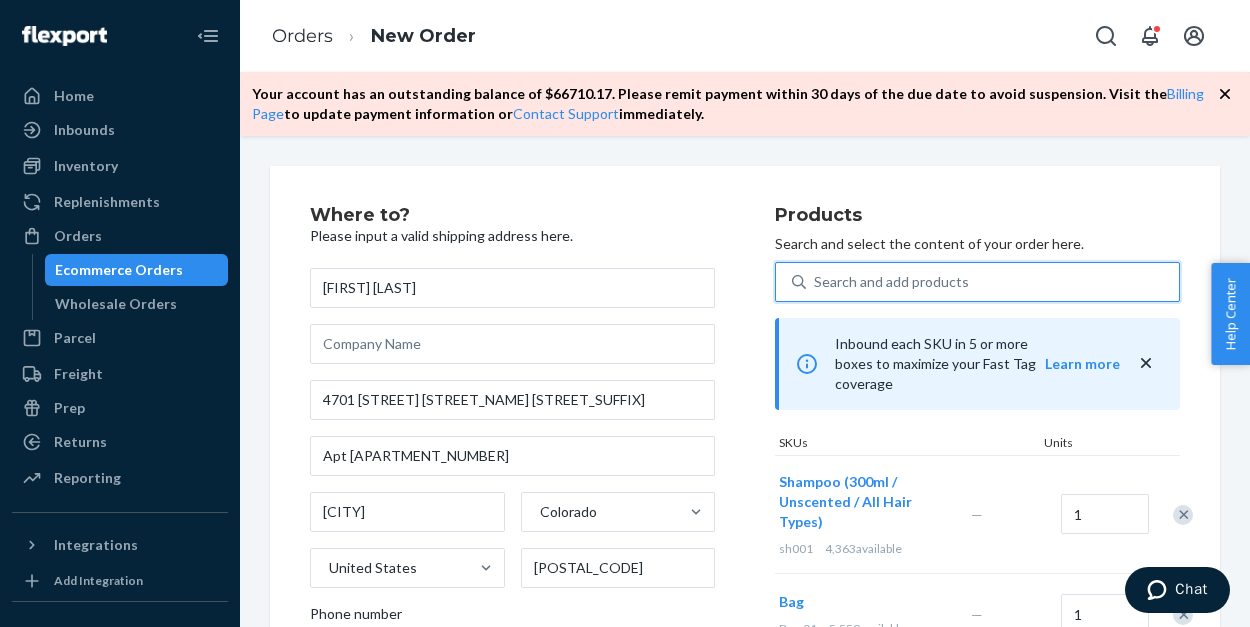 click on "Search and add products" at bounding box center (992, 282) 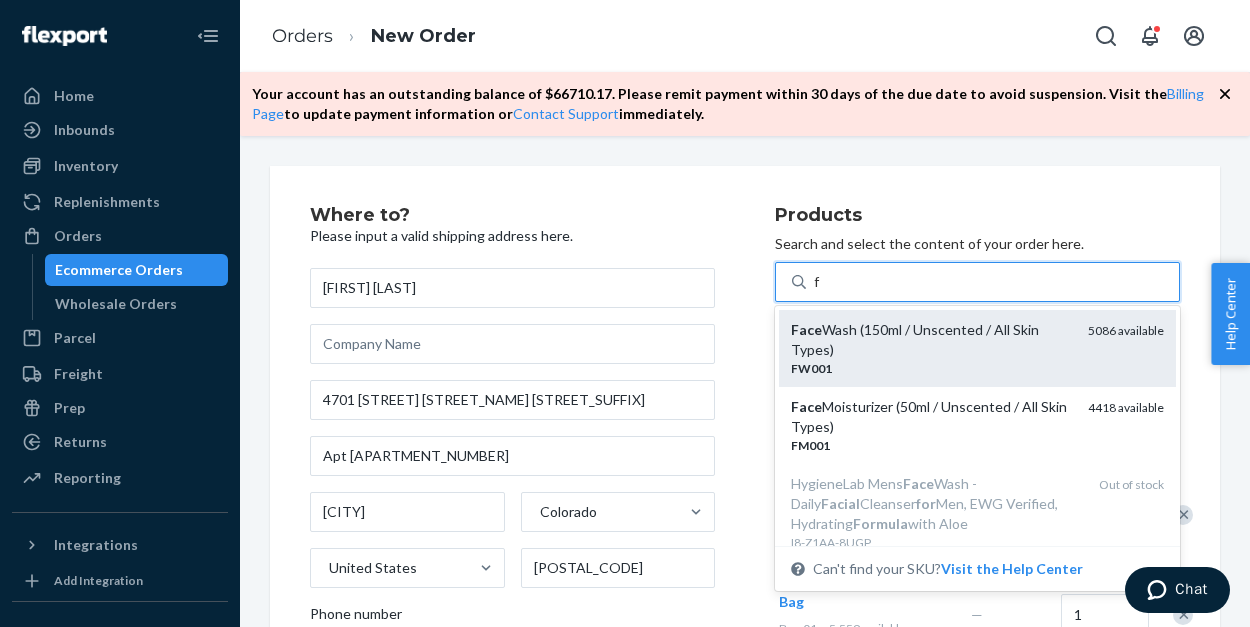 click on "Face  Wash (150ml / Unscented / All Skin Types)" at bounding box center (931, 340) 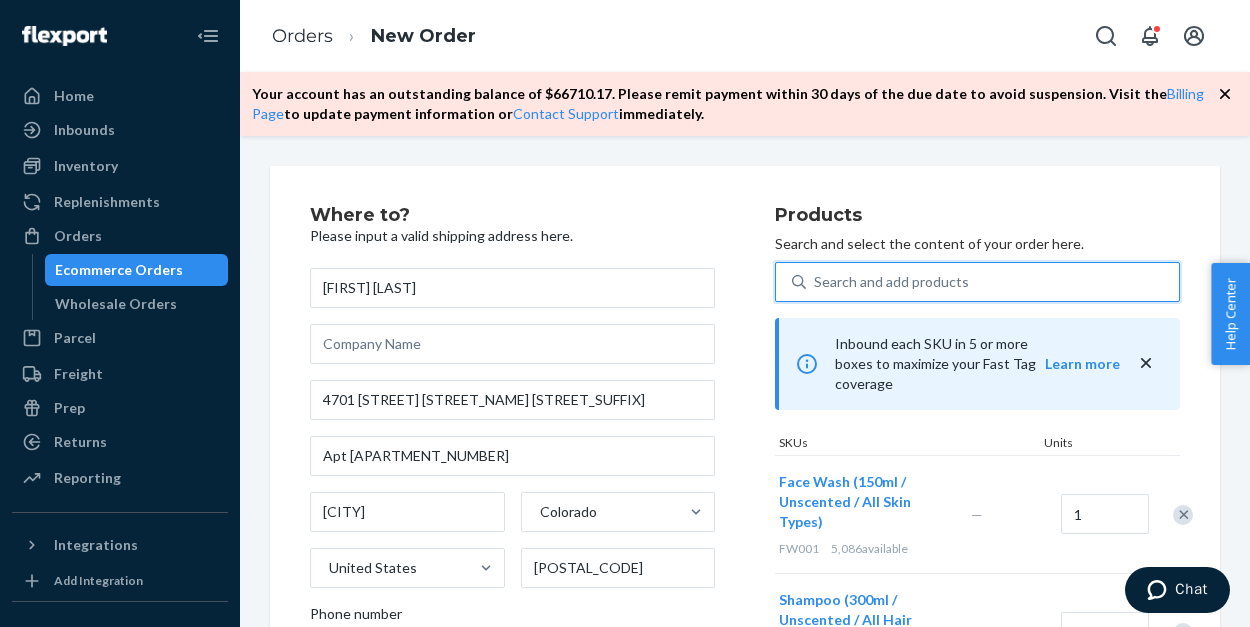 click on "Search and add products" at bounding box center (891, 282) 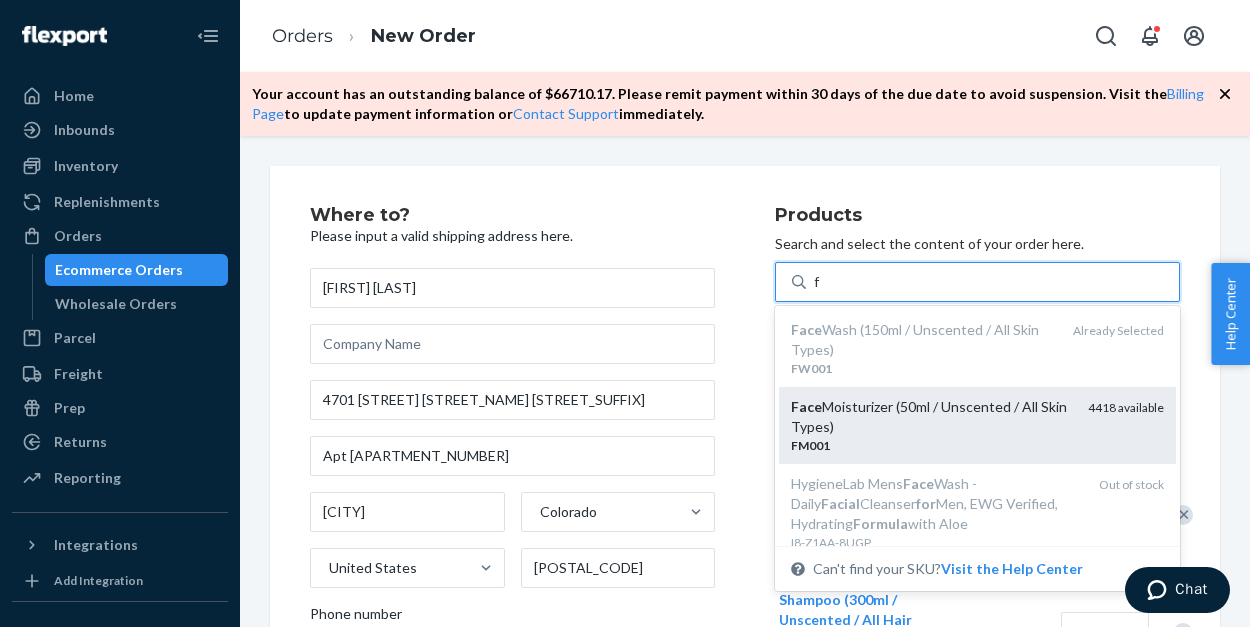 click on "Face  Moisturizer (50ml / Unscented / All Skin Types)" at bounding box center (931, 417) 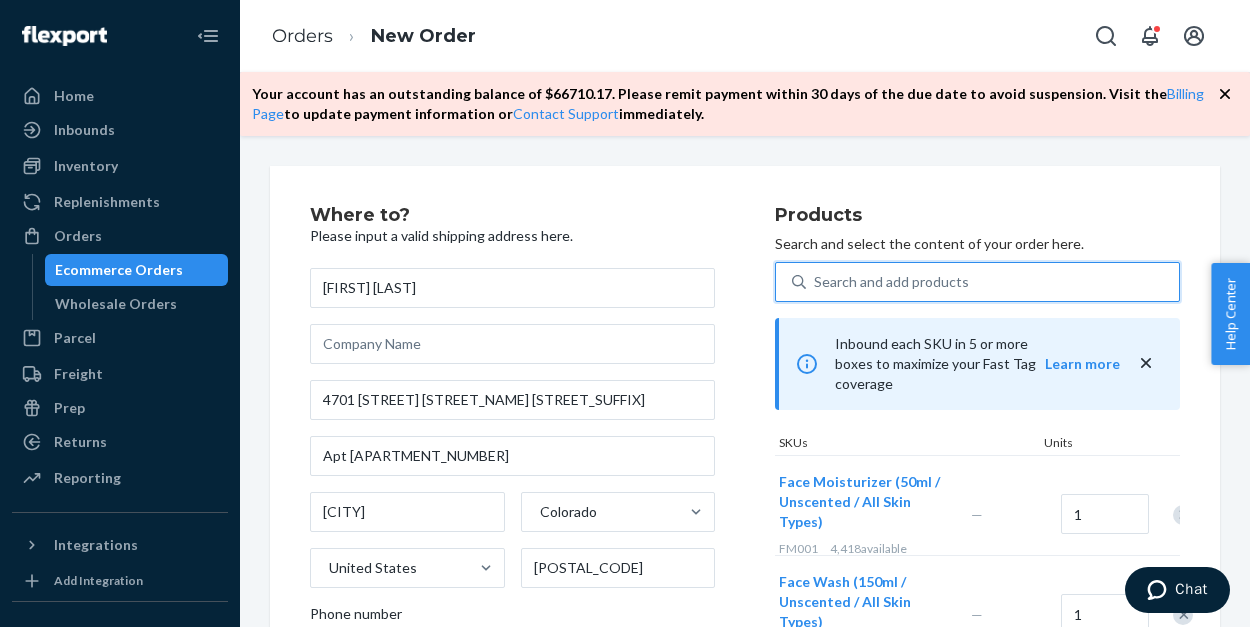 click on "Search and add products" at bounding box center [891, 282] 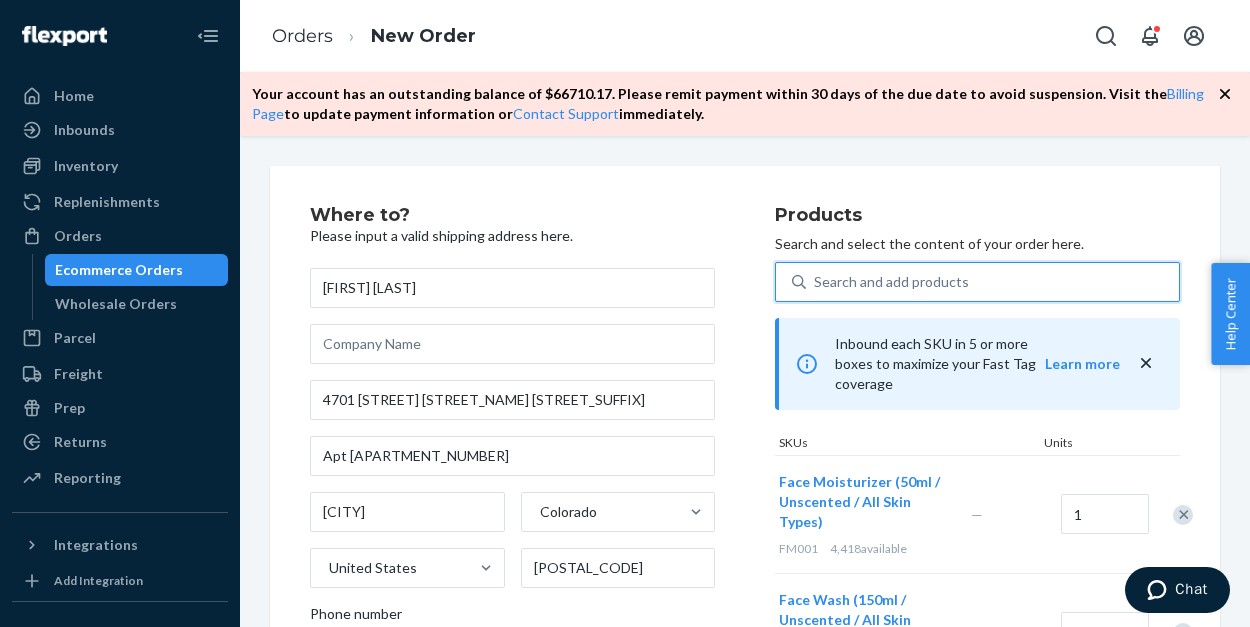type on "l" 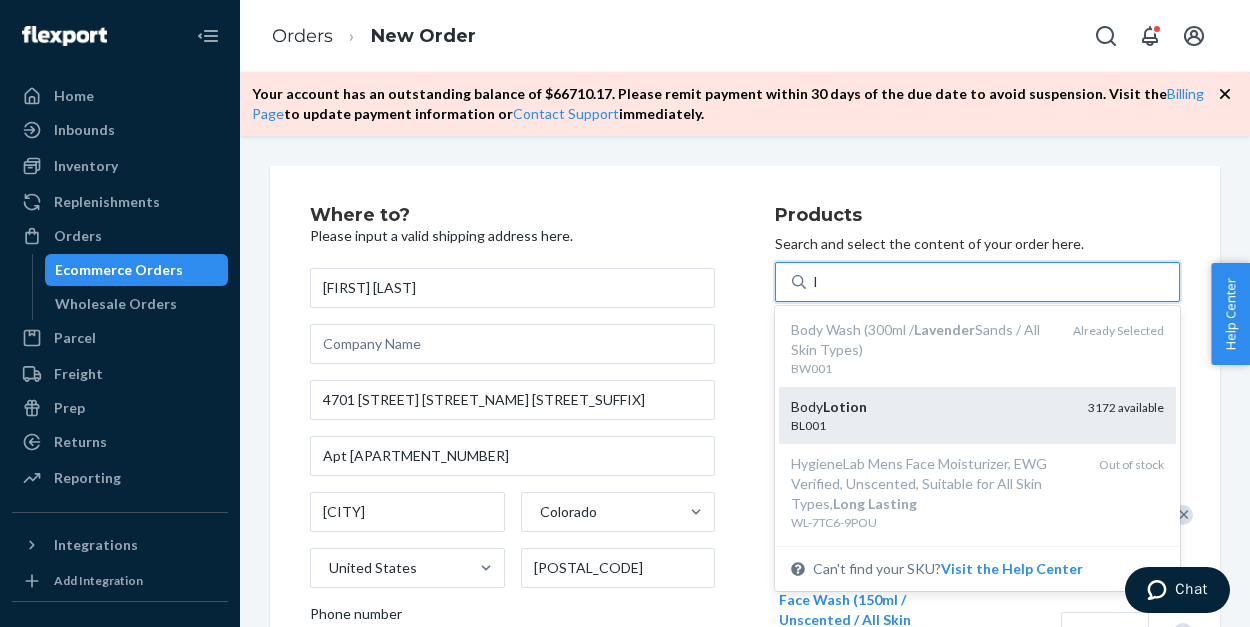 click on "Lotion" at bounding box center (845, 406) 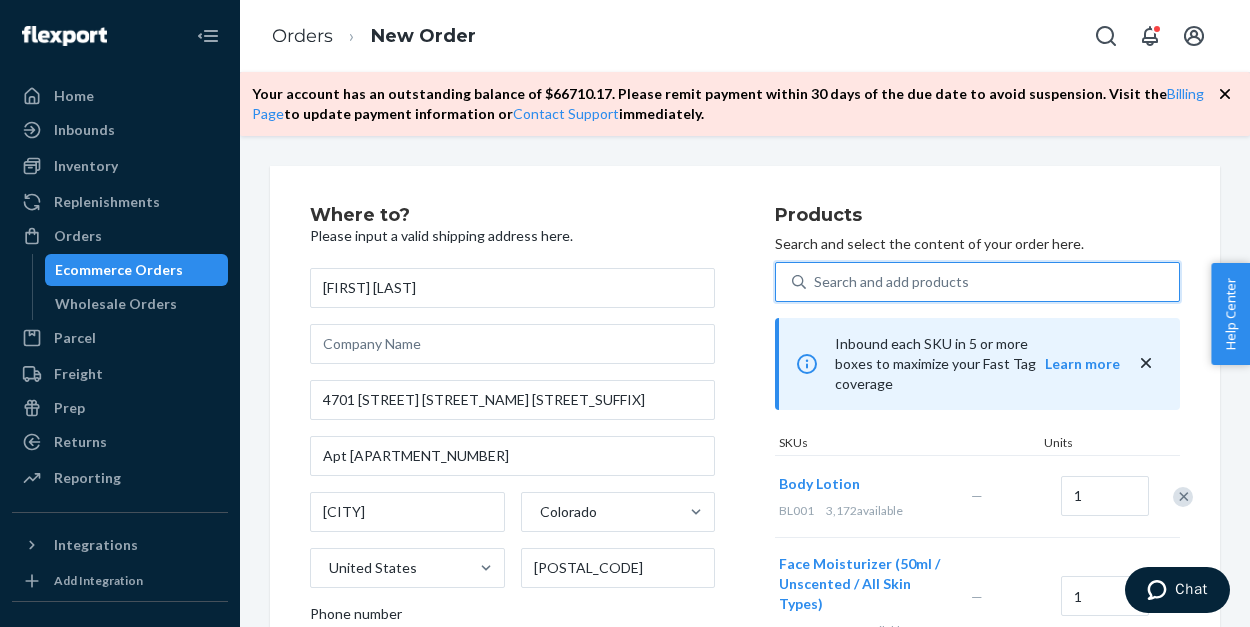 click on "Search and add products" at bounding box center (891, 282) 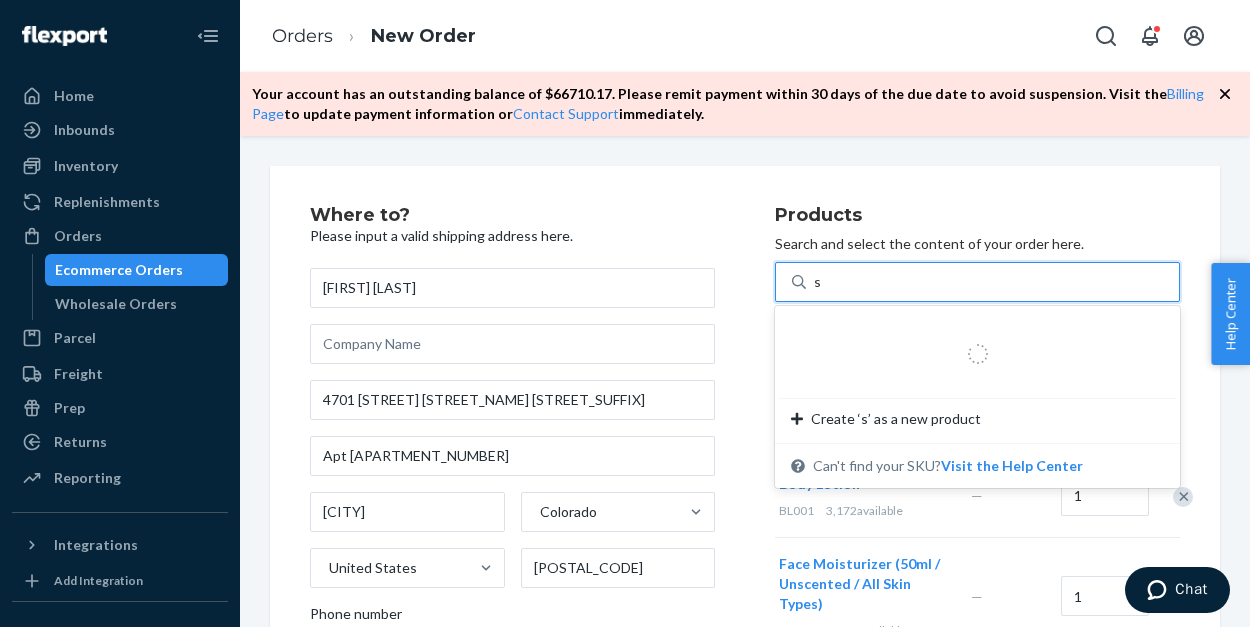 type on "st" 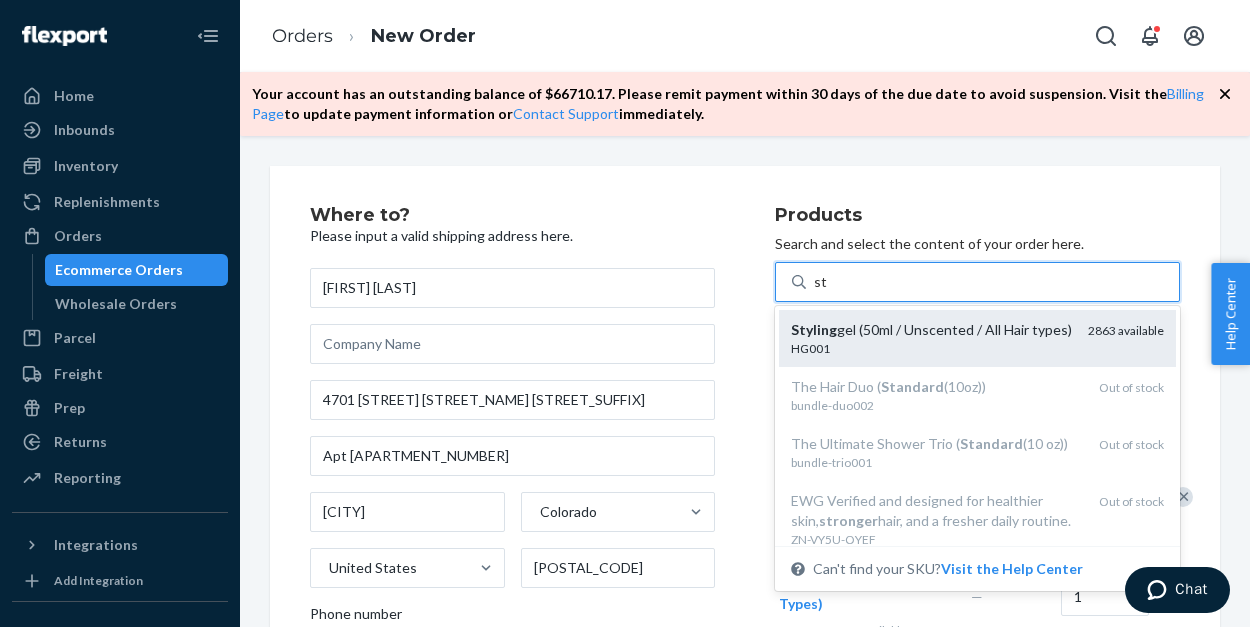 click on "HG001" at bounding box center (931, 348) 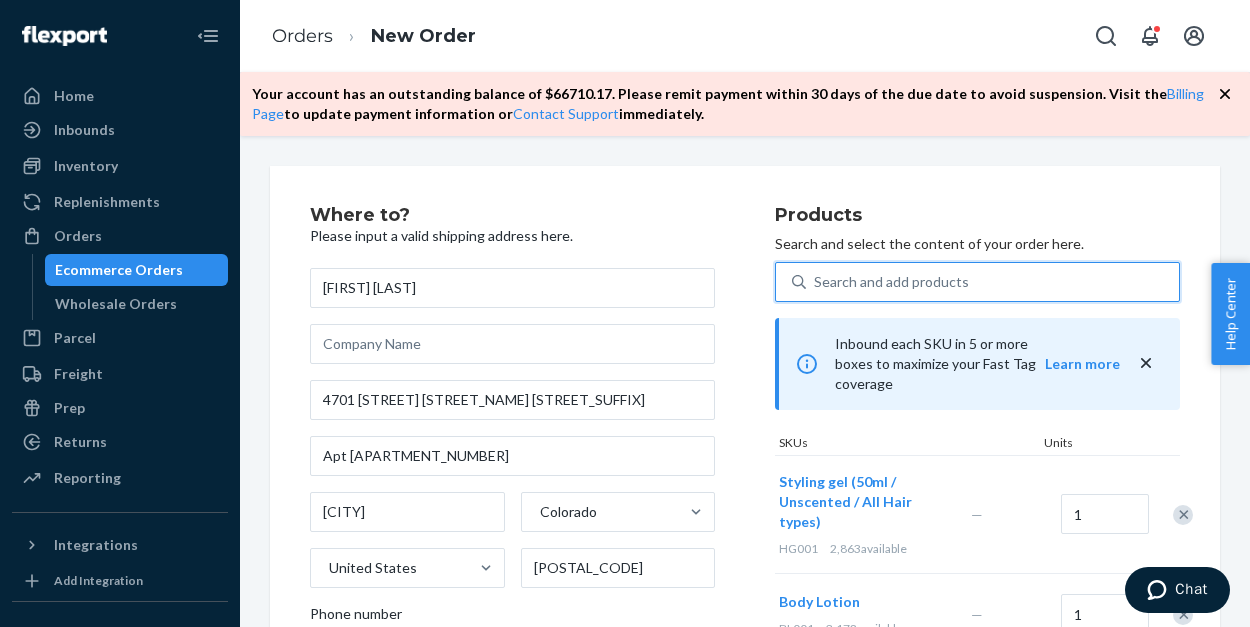 click on "Search and add products" at bounding box center [891, 282] 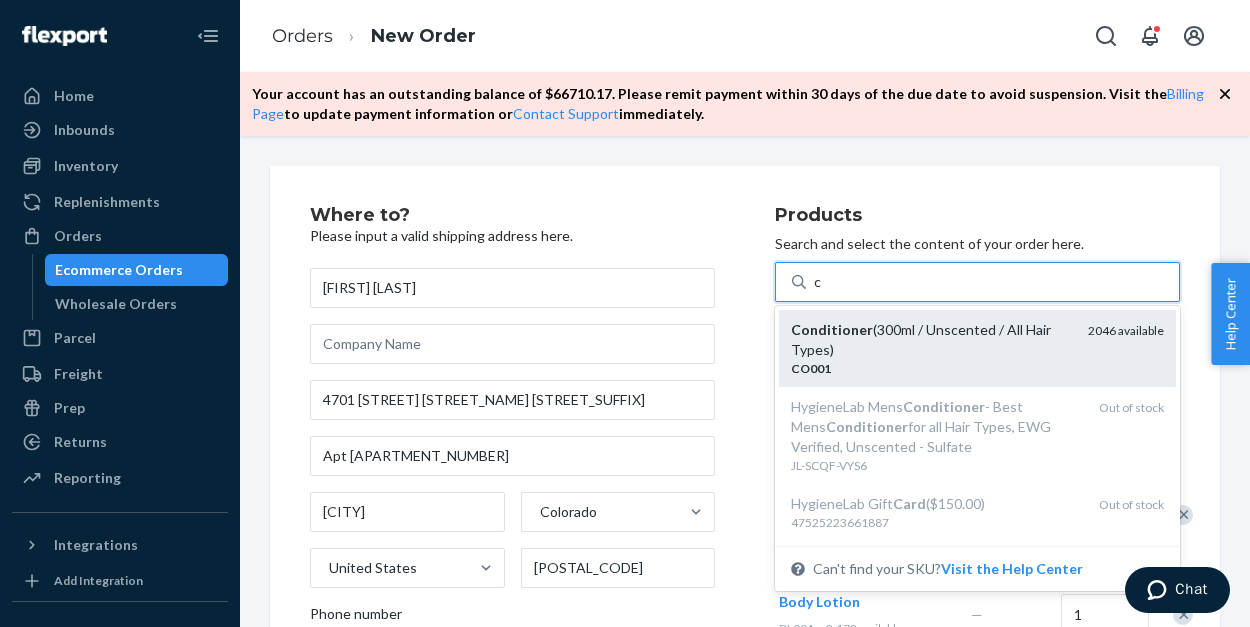 click on "Conditioner  (300ml / Unscented / All Hair Types)" at bounding box center (931, 340) 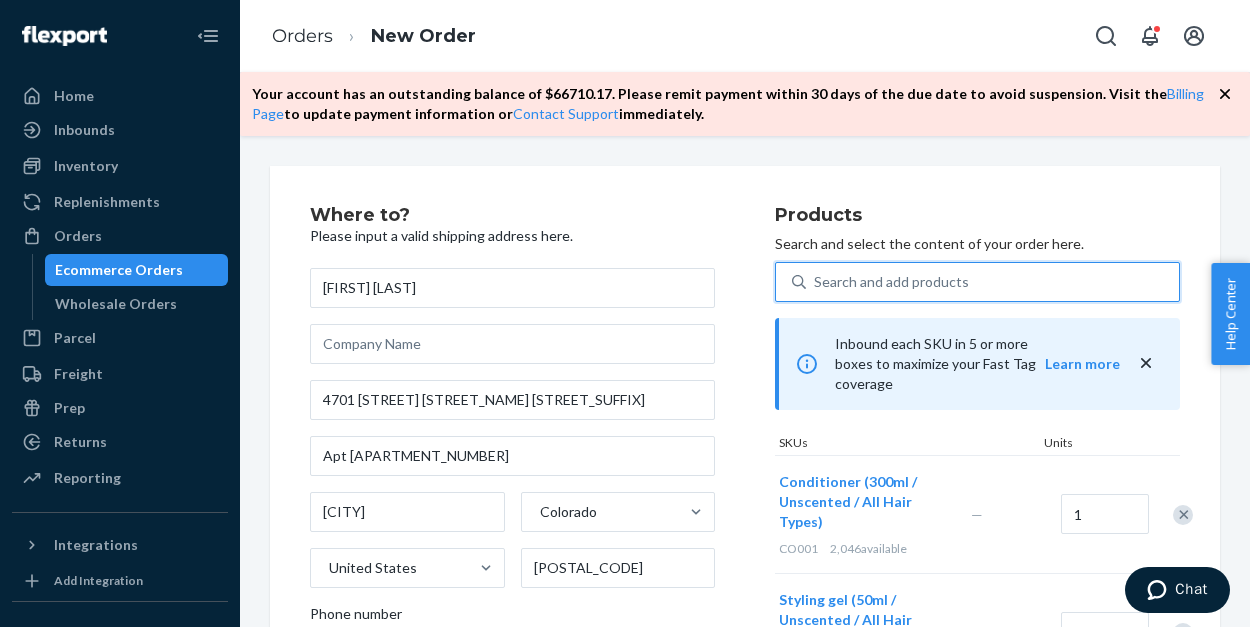 click on "Search and add products" at bounding box center [891, 282] 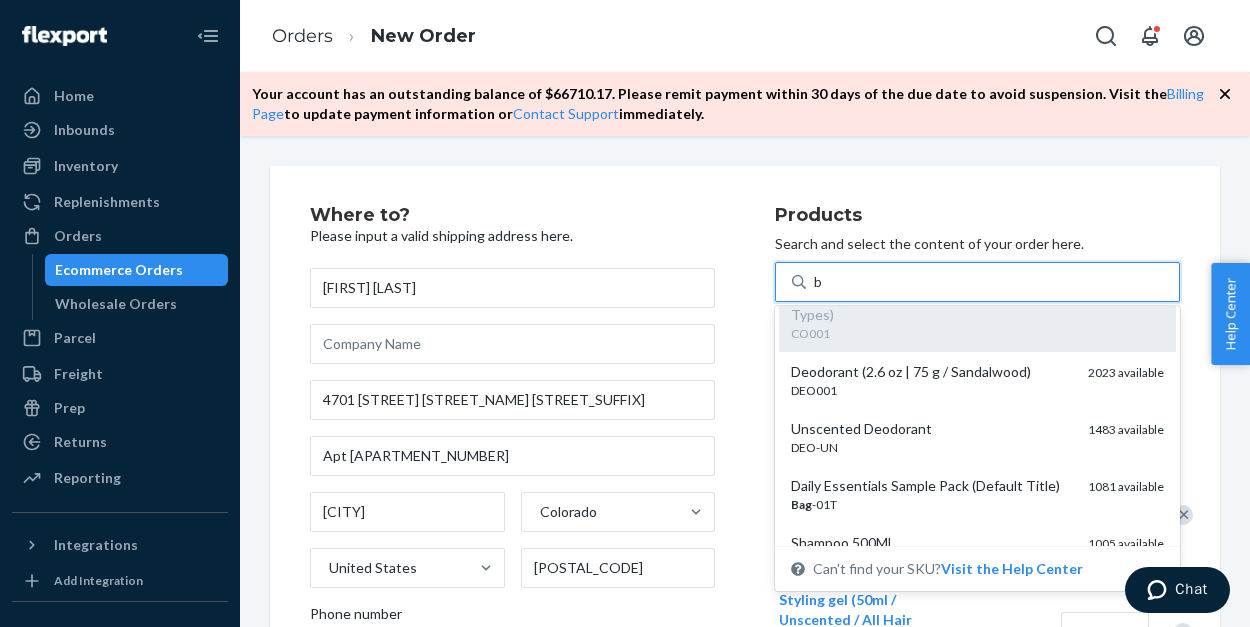 scroll, scrollTop: 536, scrollLeft: 0, axis: vertical 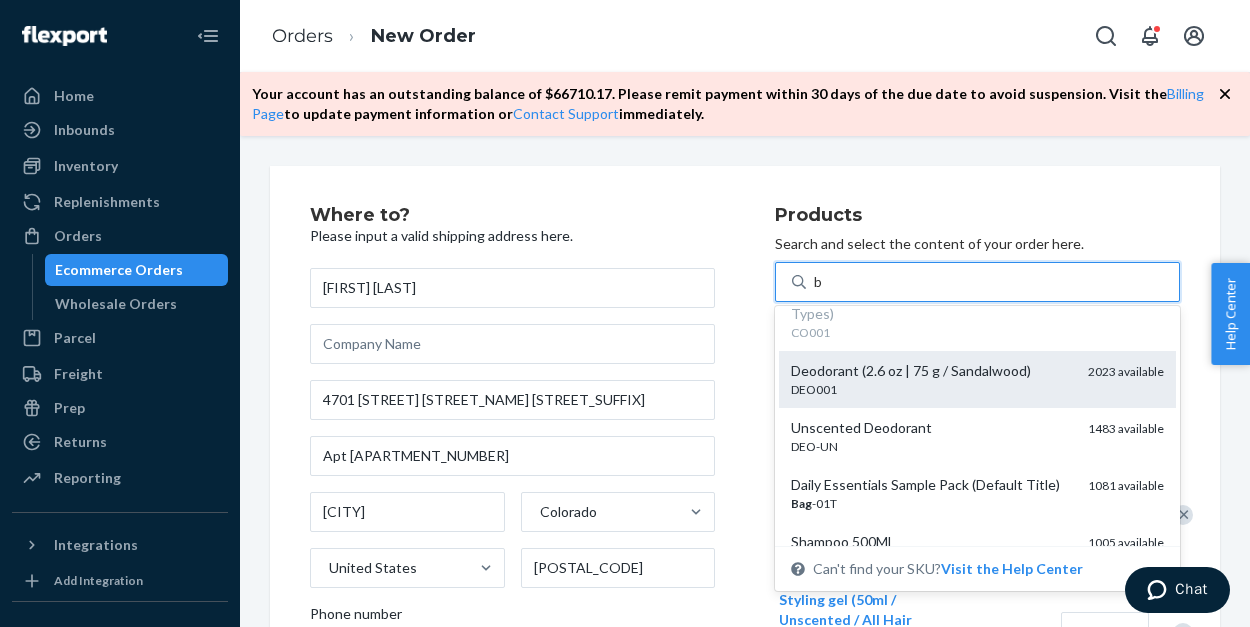 click on "DEO001" at bounding box center [931, 389] 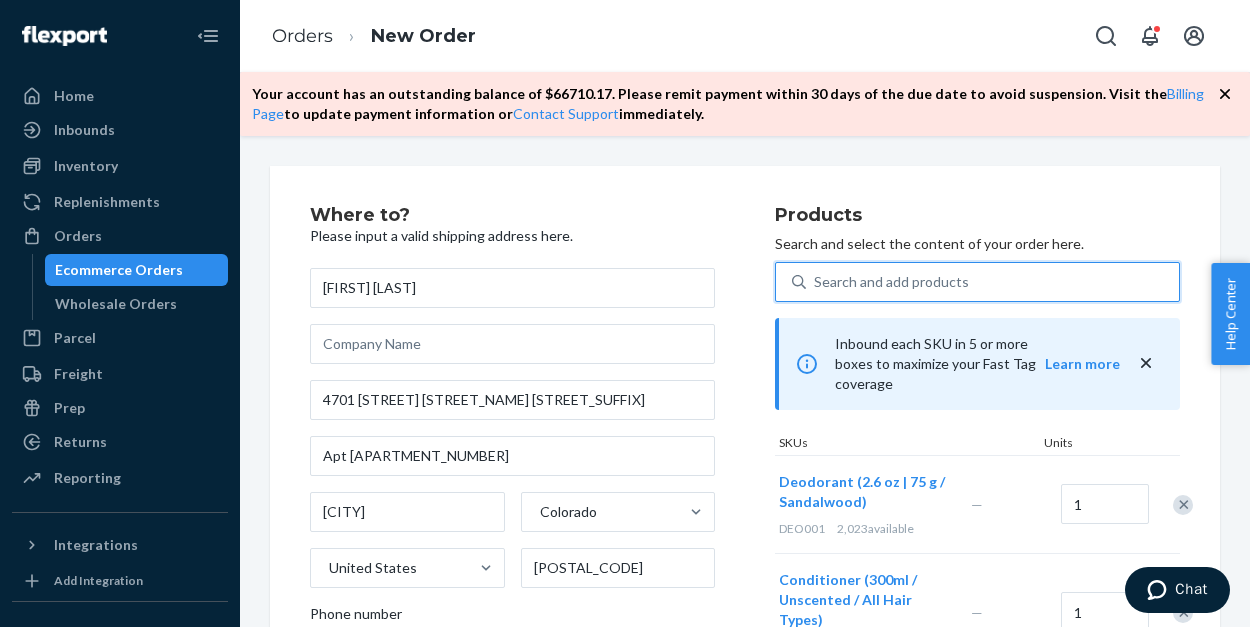 click on "Search and add products" at bounding box center (891, 282) 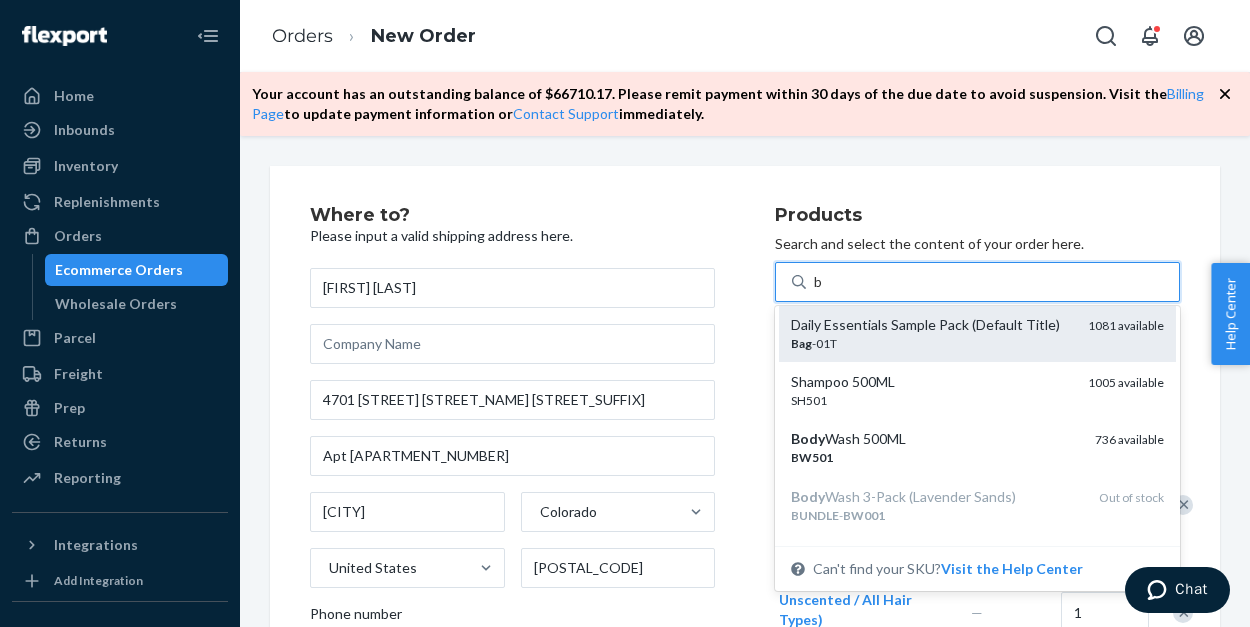 scroll, scrollTop: 702, scrollLeft: 0, axis: vertical 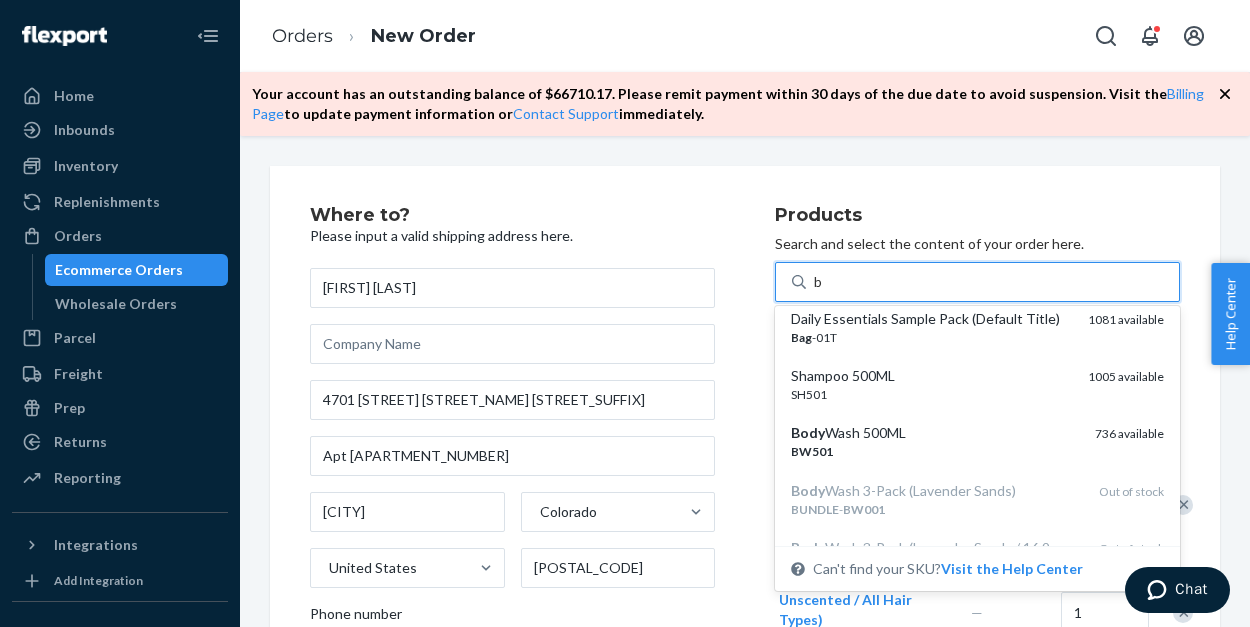 type on "b" 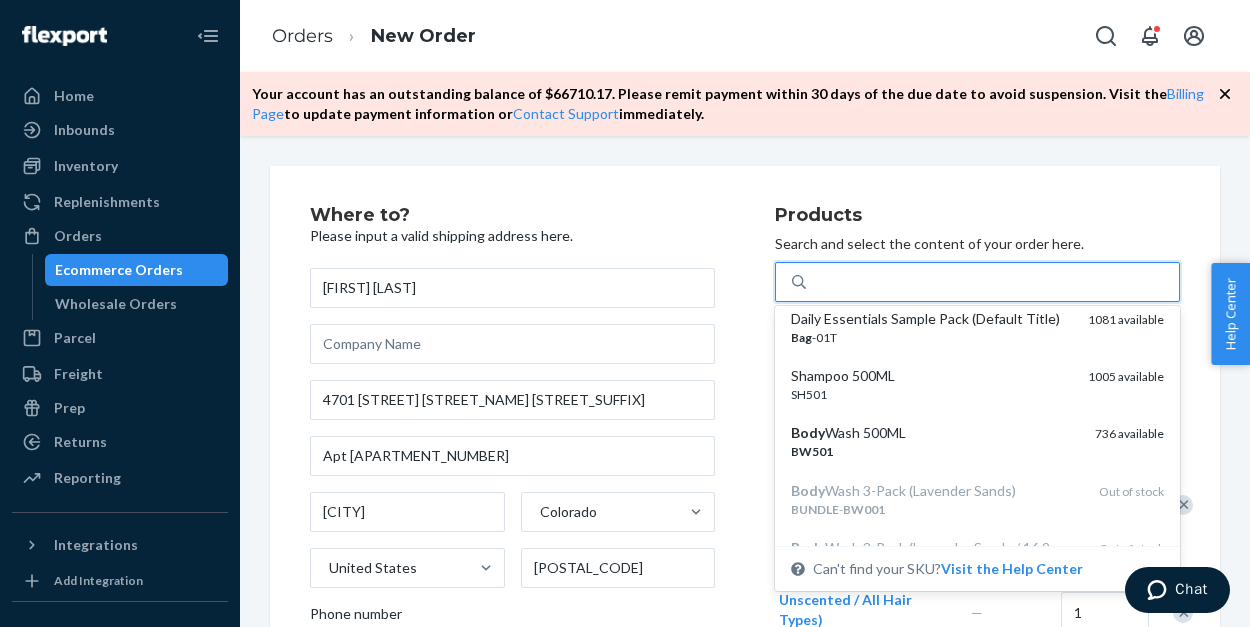 click on "Where to? Please input a valid shipping address here. [FIRST] [LAST] 4701 [STREET_NAME] [STREET_SUFFIX] Apt [APARTMENT_NUMBER] [CITY] [STATE] [COUNTRY] [POSTAL_CODE] Phone number" at bounding box center (542, 816) 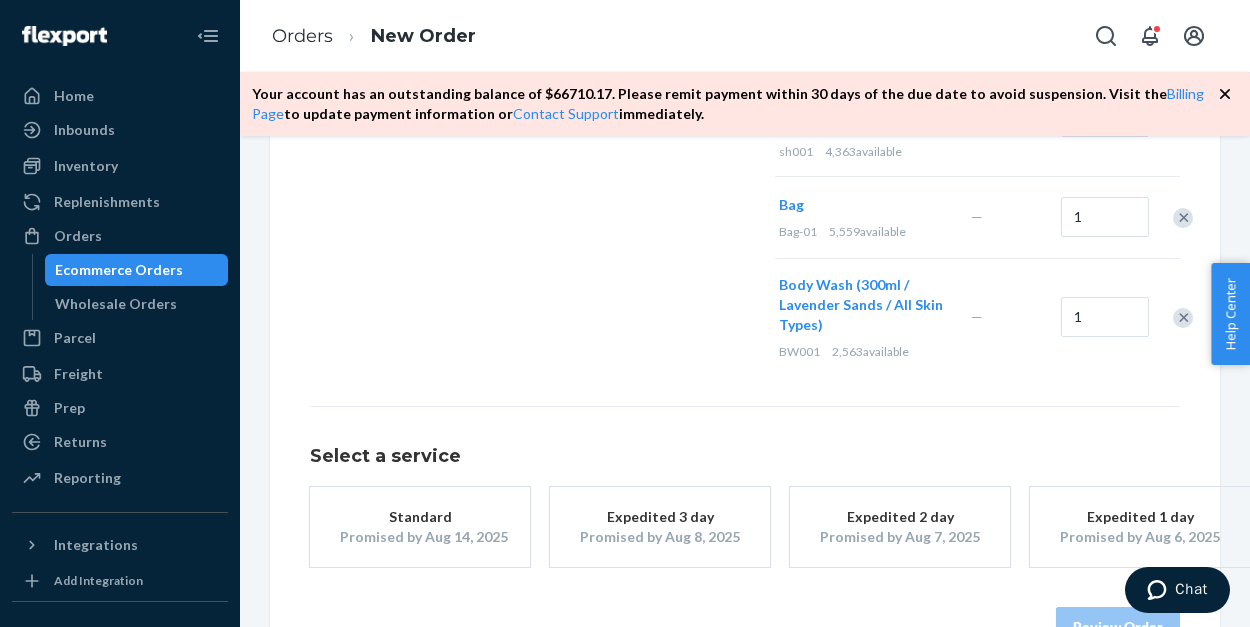 scroll, scrollTop: 1053, scrollLeft: 0, axis: vertical 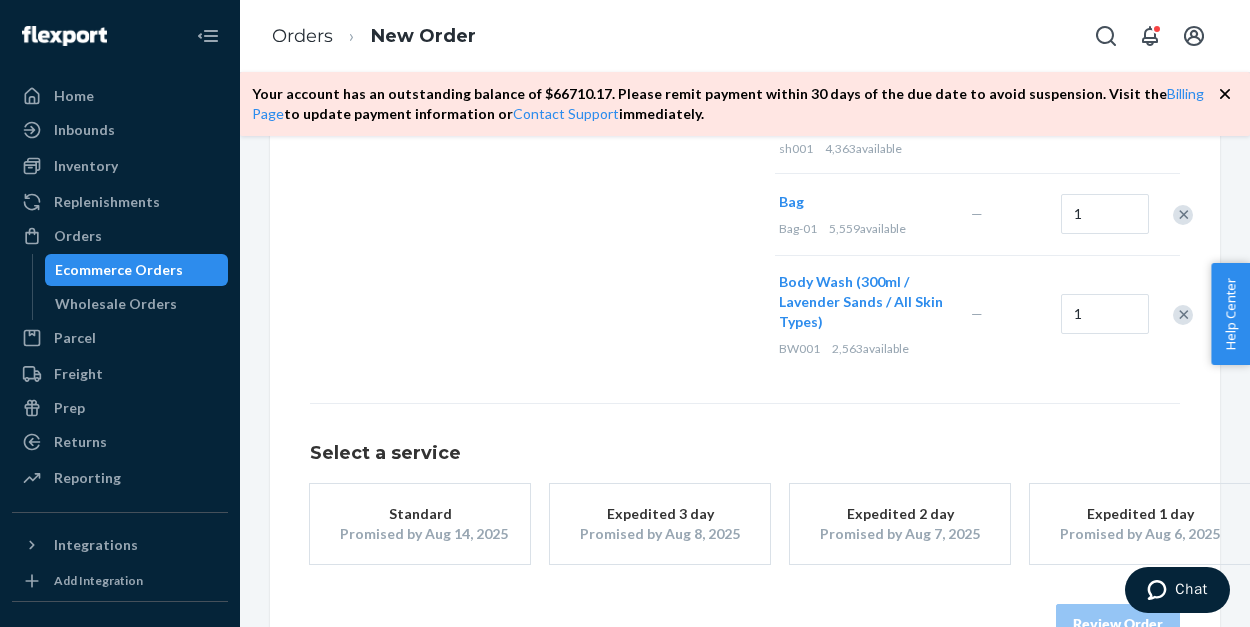 click on "Standard Promised by Aug 14, 2025" at bounding box center (420, 524) 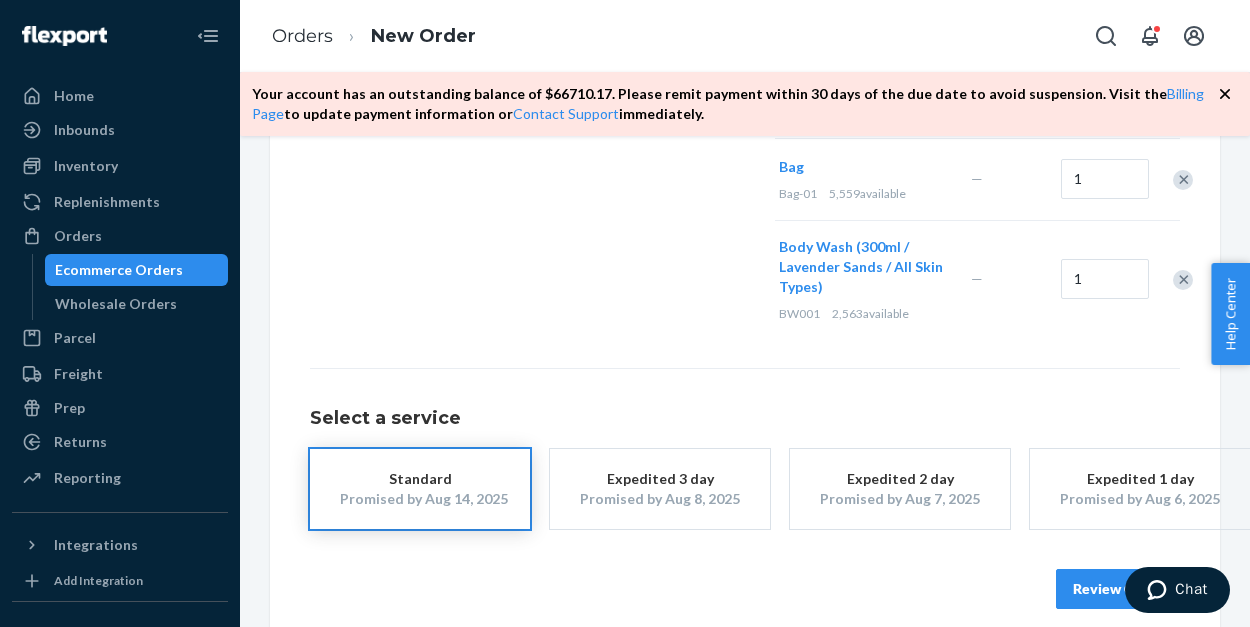 scroll, scrollTop: 1087, scrollLeft: 0, axis: vertical 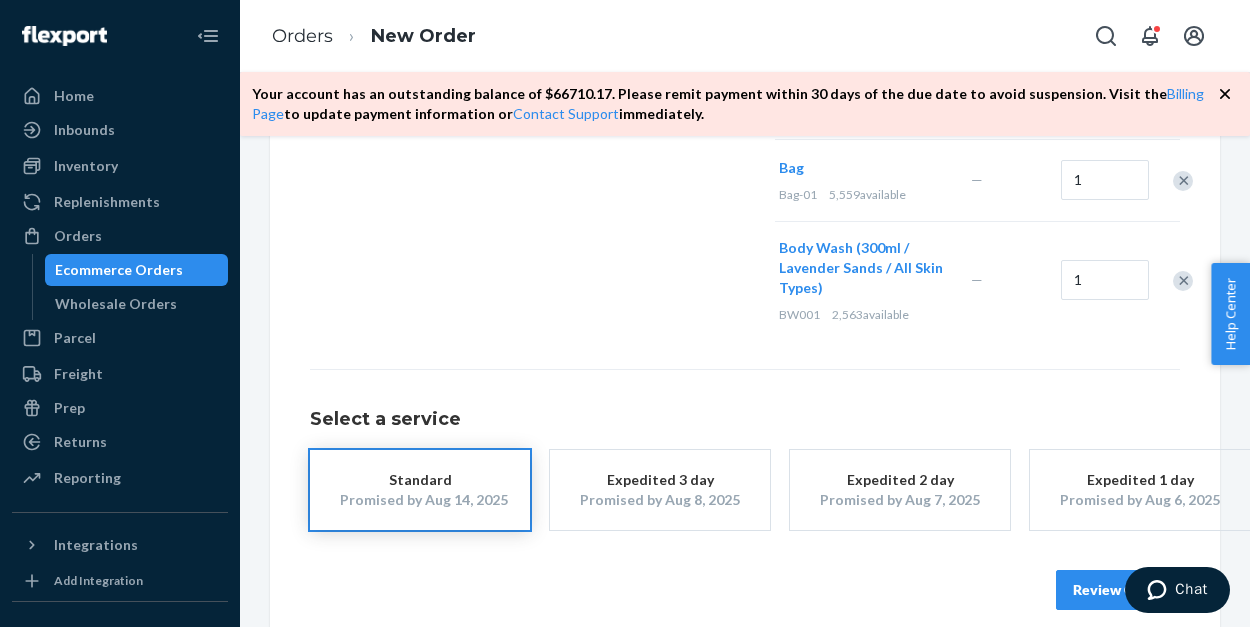 click on "Review Order" at bounding box center (1118, 590) 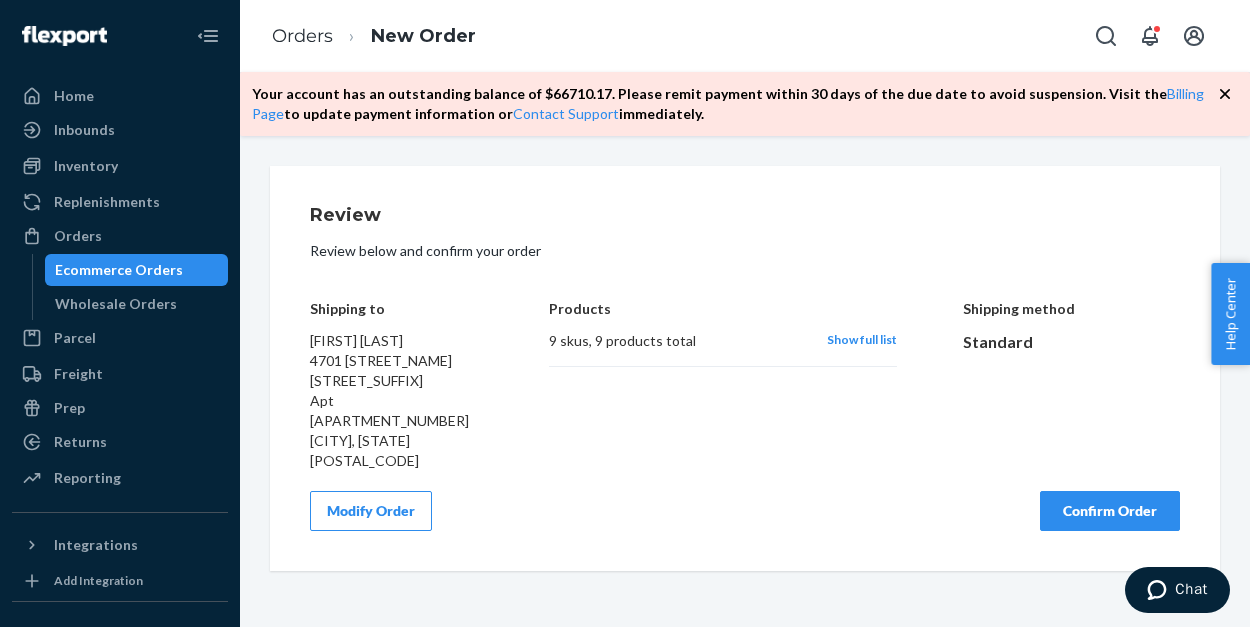 scroll, scrollTop: 0, scrollLeft: 0, axis: both 